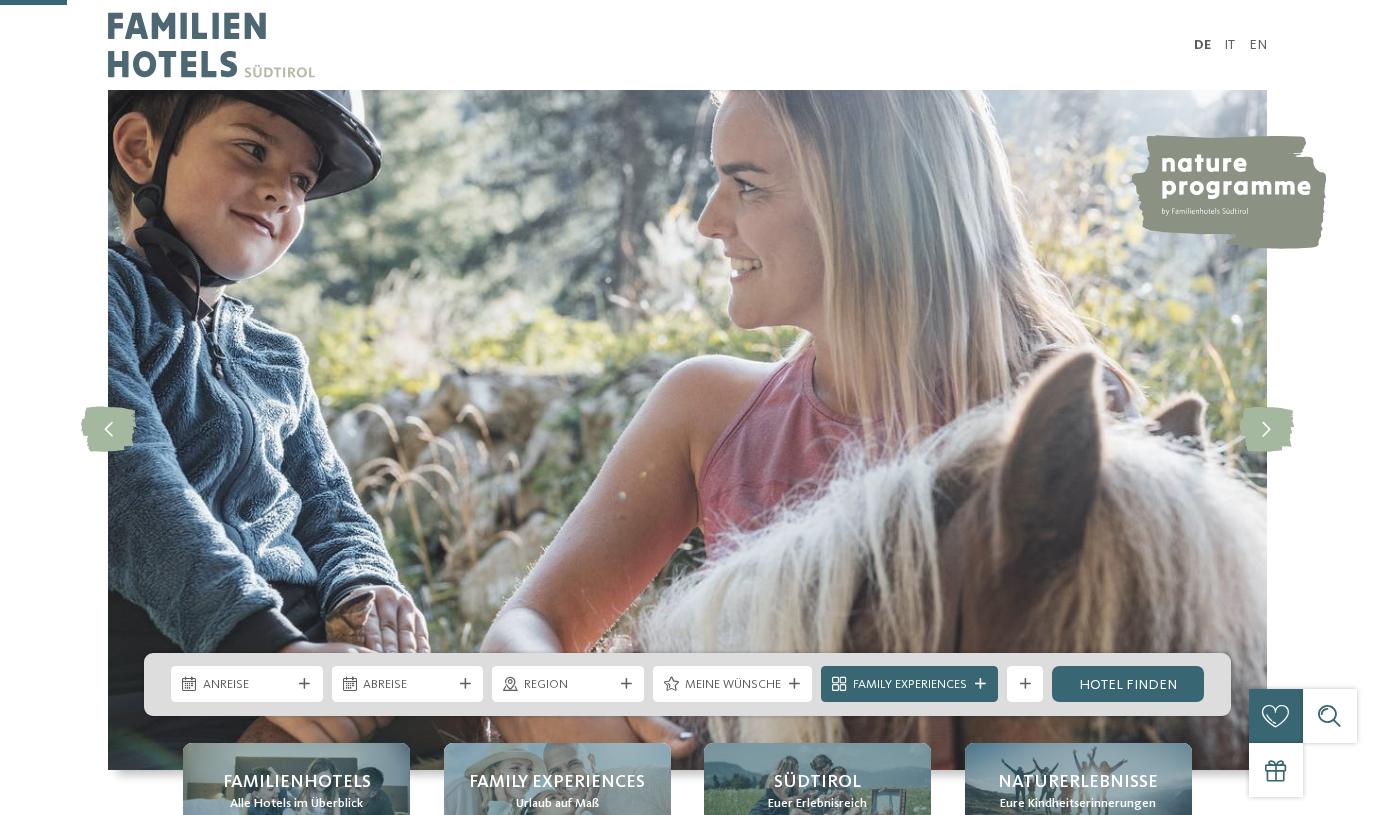 scroll, scrollTop: 467, scrollLeft: 0, axis: vertical 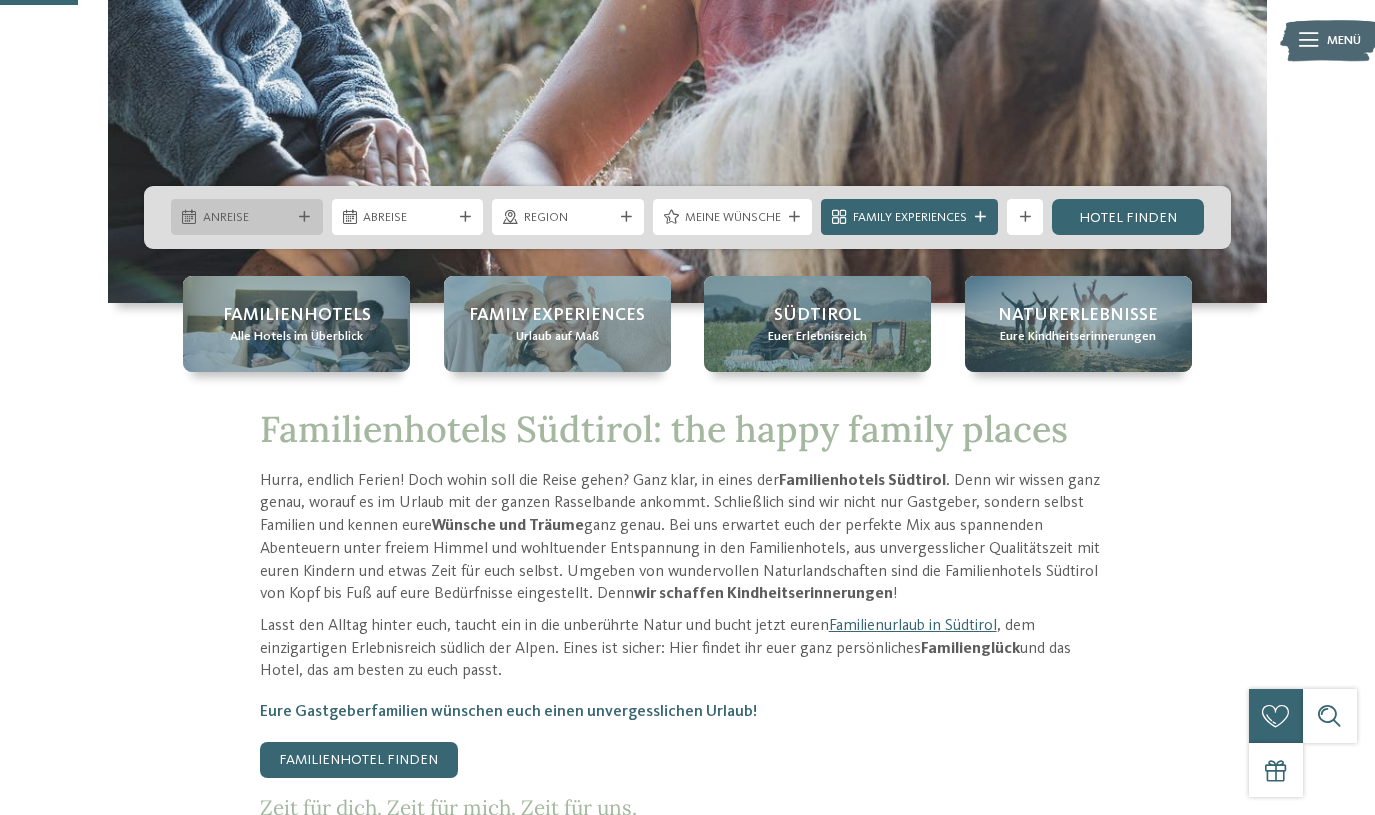 click at bounding box center (305, 217) 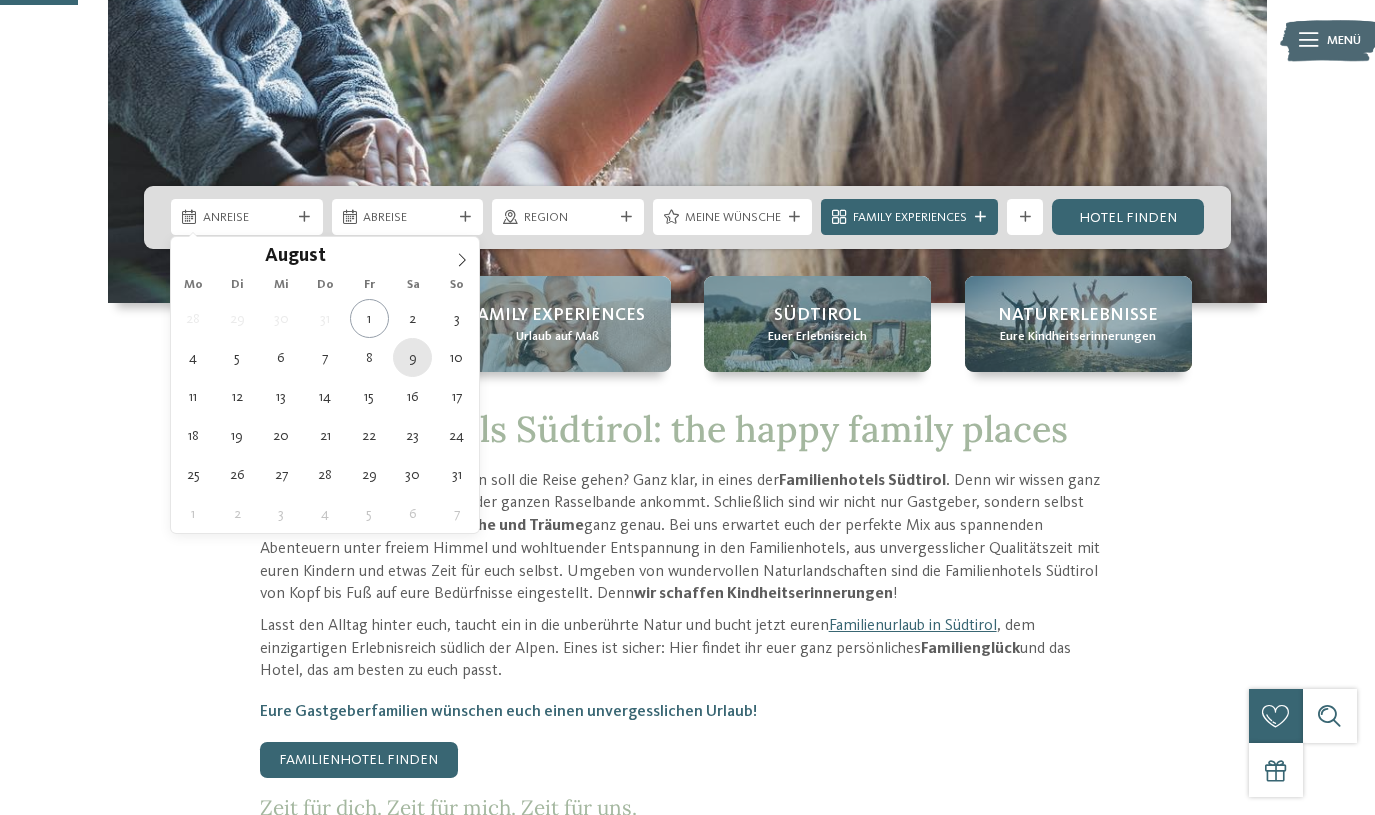 type on "[DATE]" 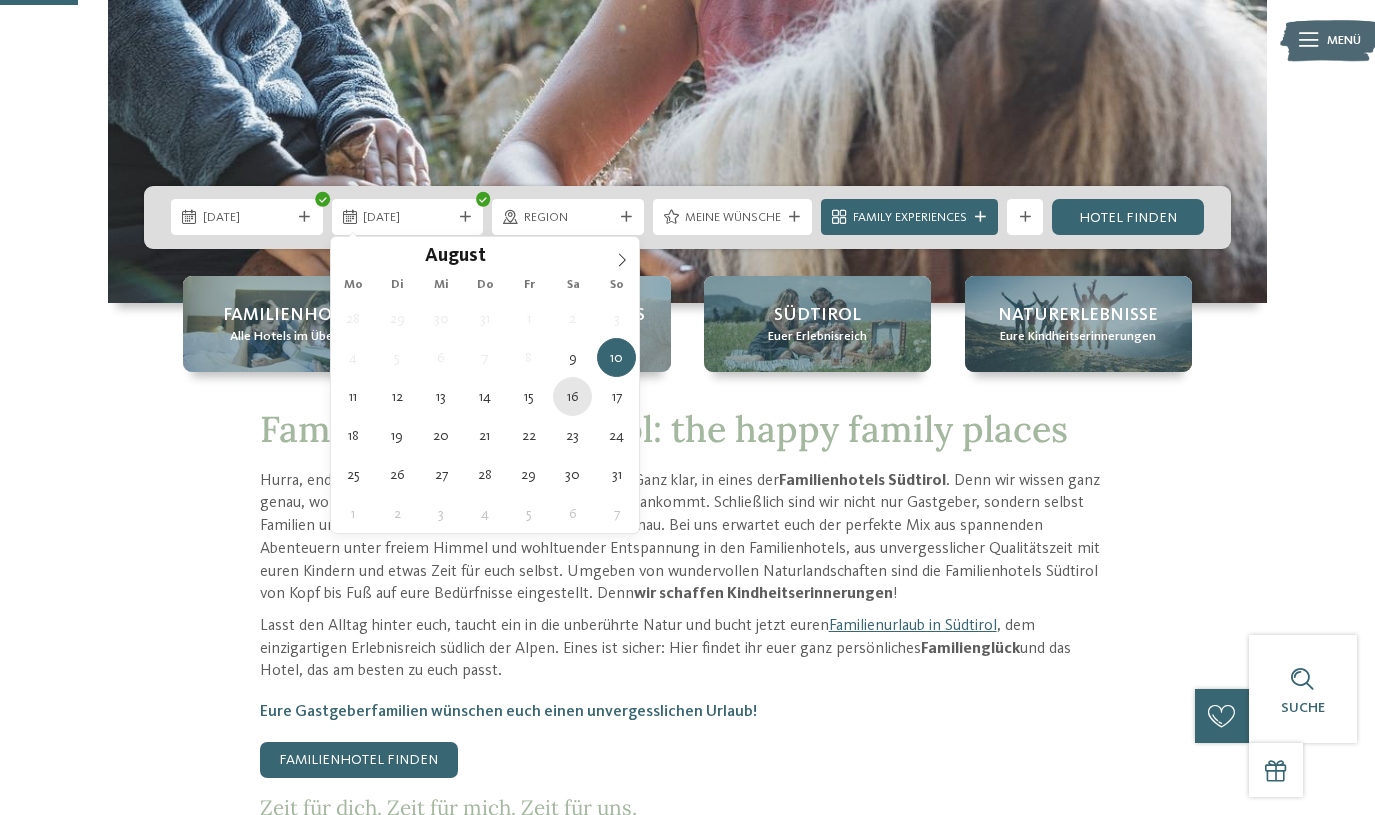 type on "[DATE]" 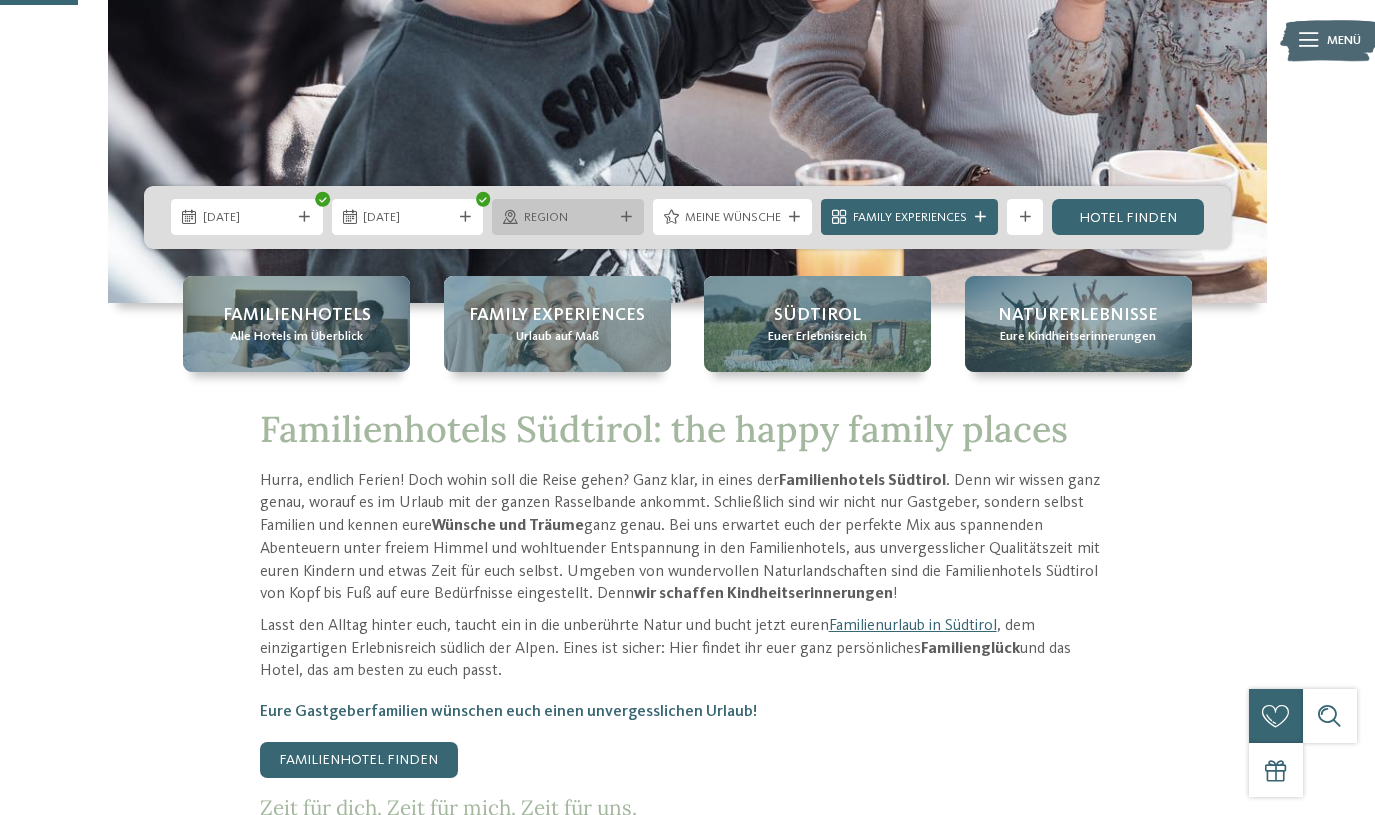 click at bounding box center (626, 217) 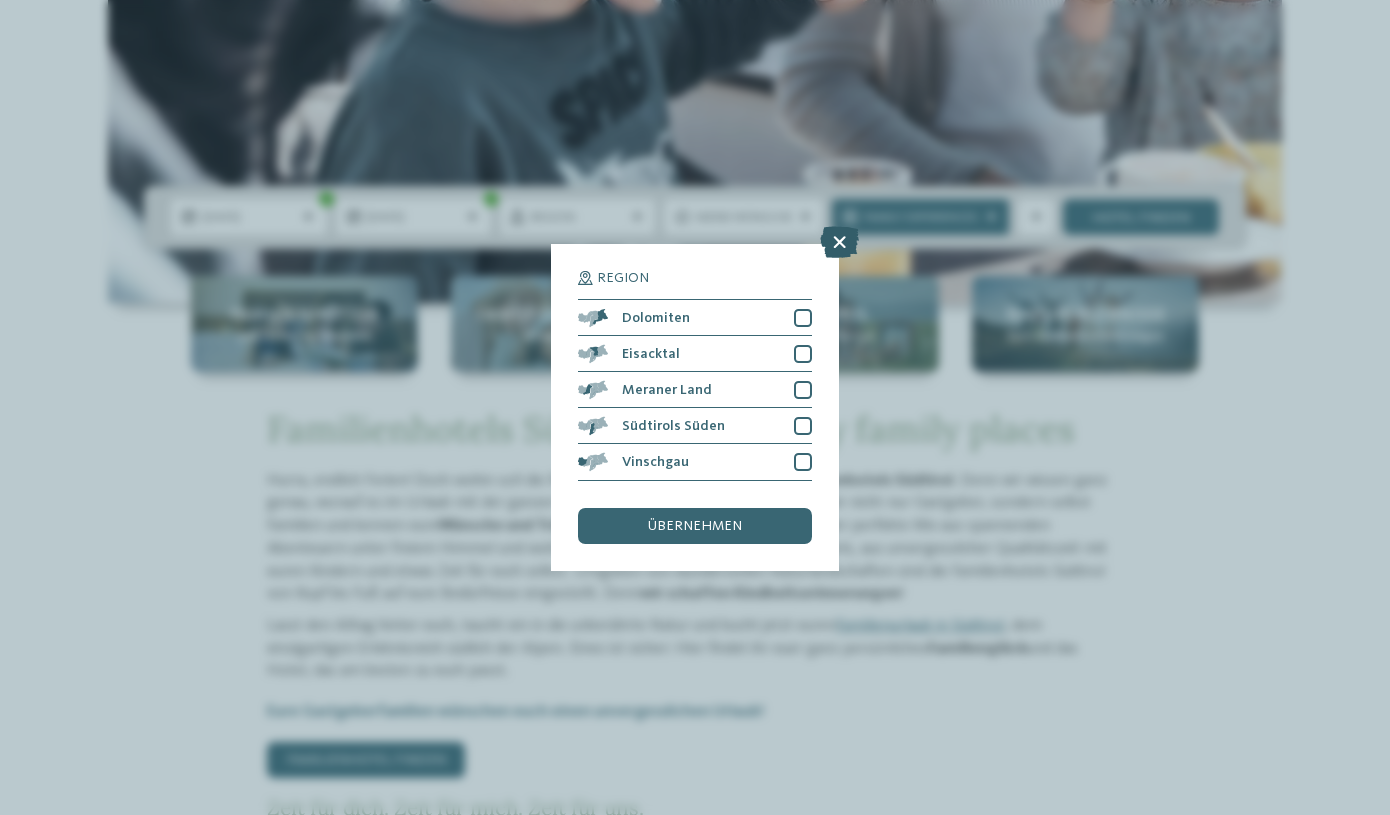 click at bounding box center (839, 243) 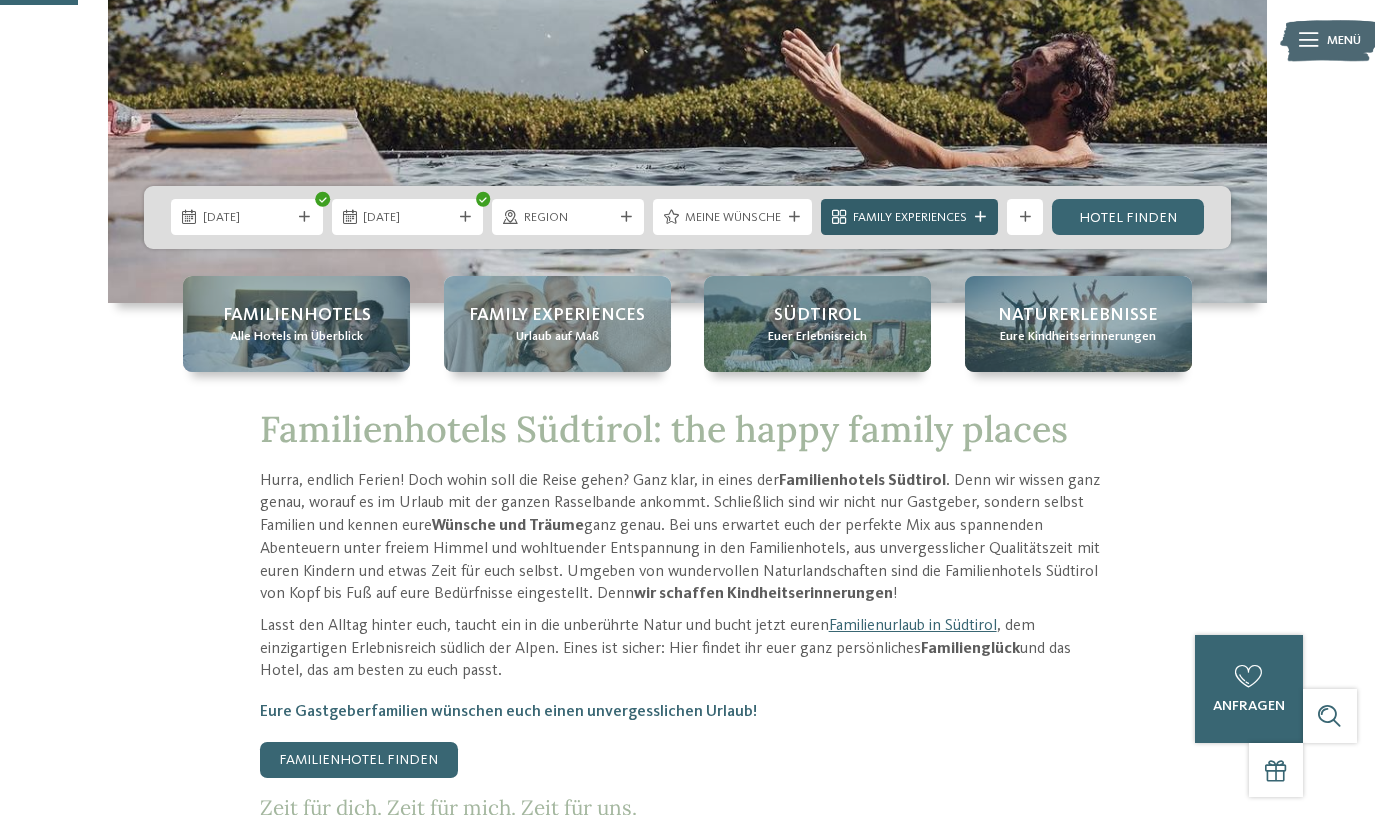 click on "Family Experiences" at bounding box center (910, 218) 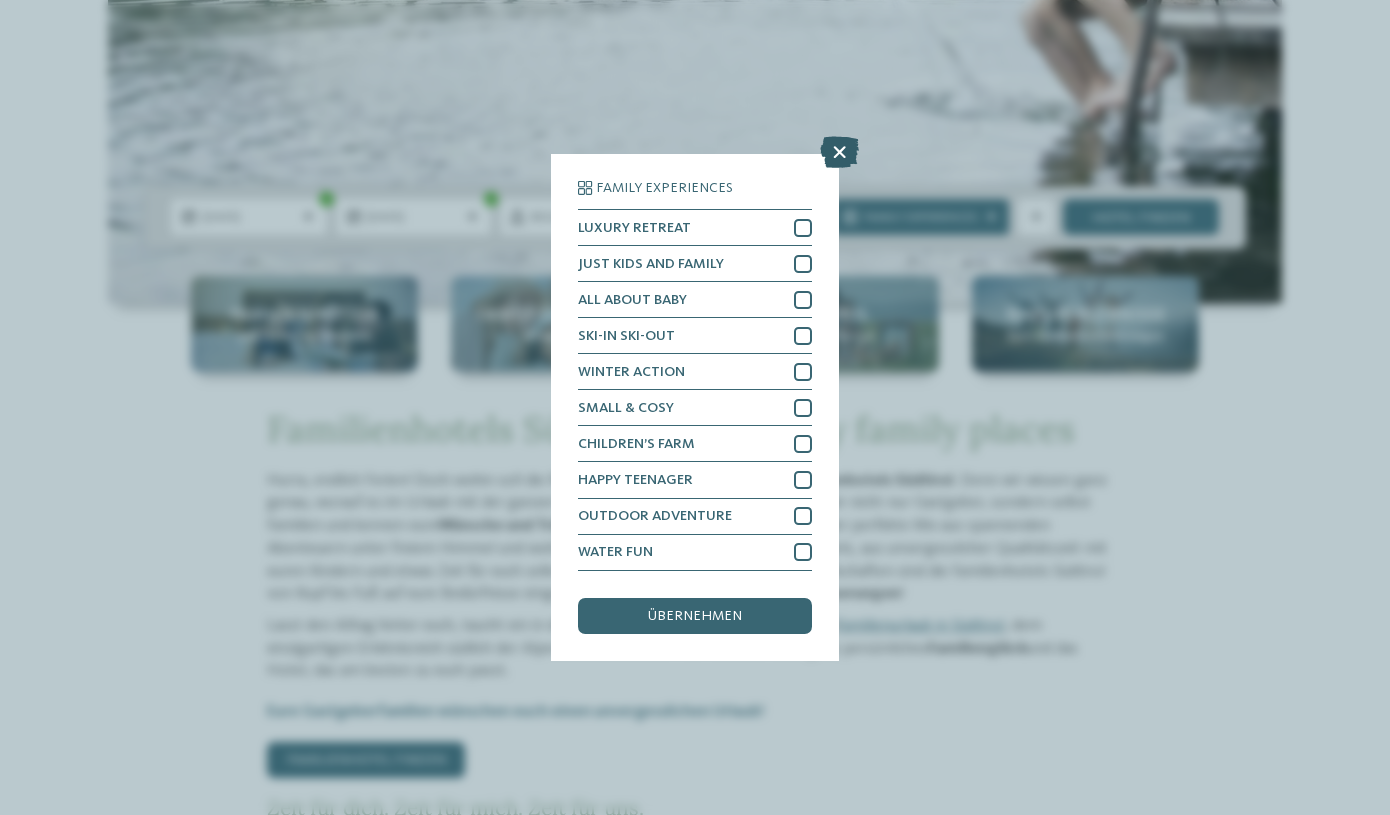 click at bounding box center (839, 153) 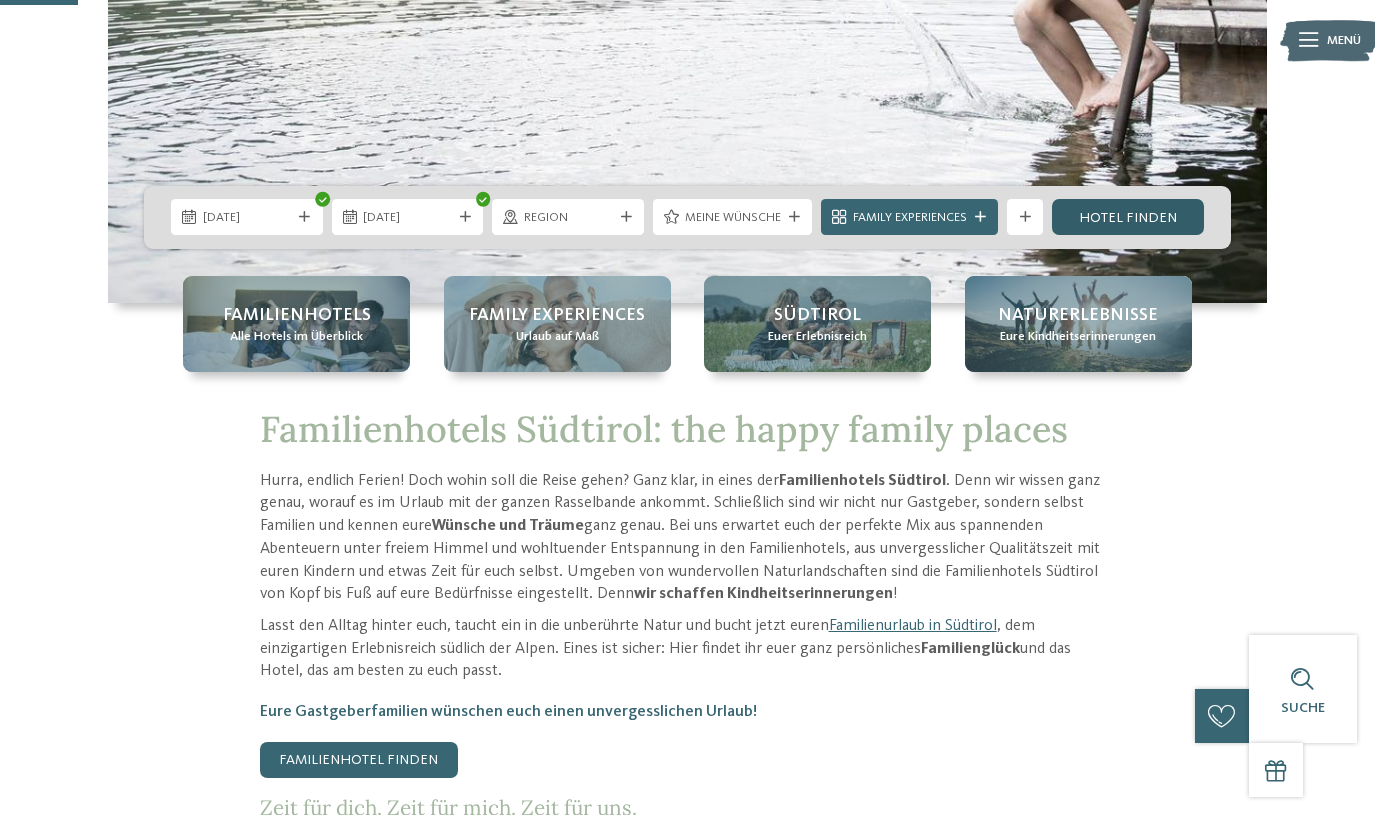 click on "Hotel finden" at bounding box center [1128, 217] 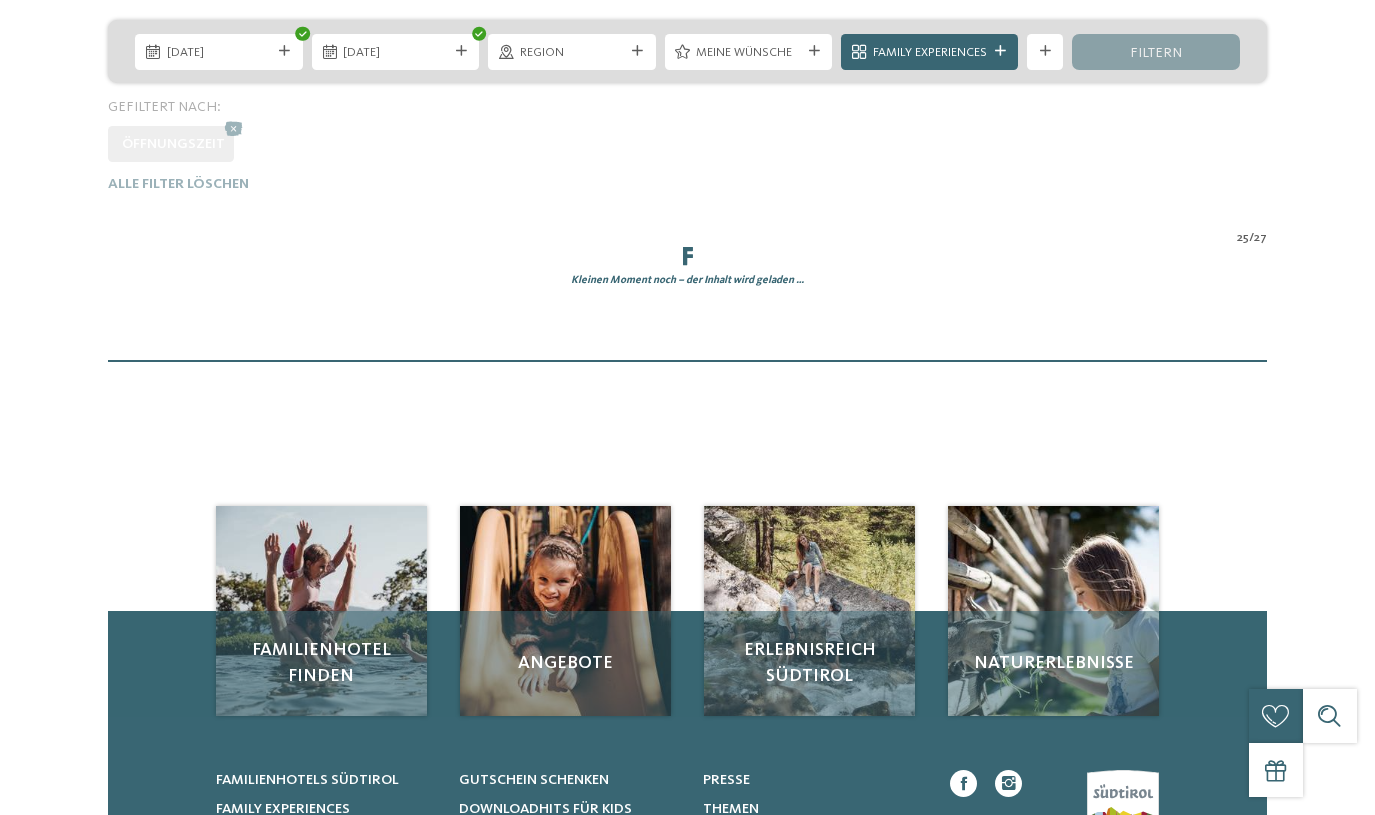 scroll, scrollTop: 0, scrollLeft: 0, axis: both 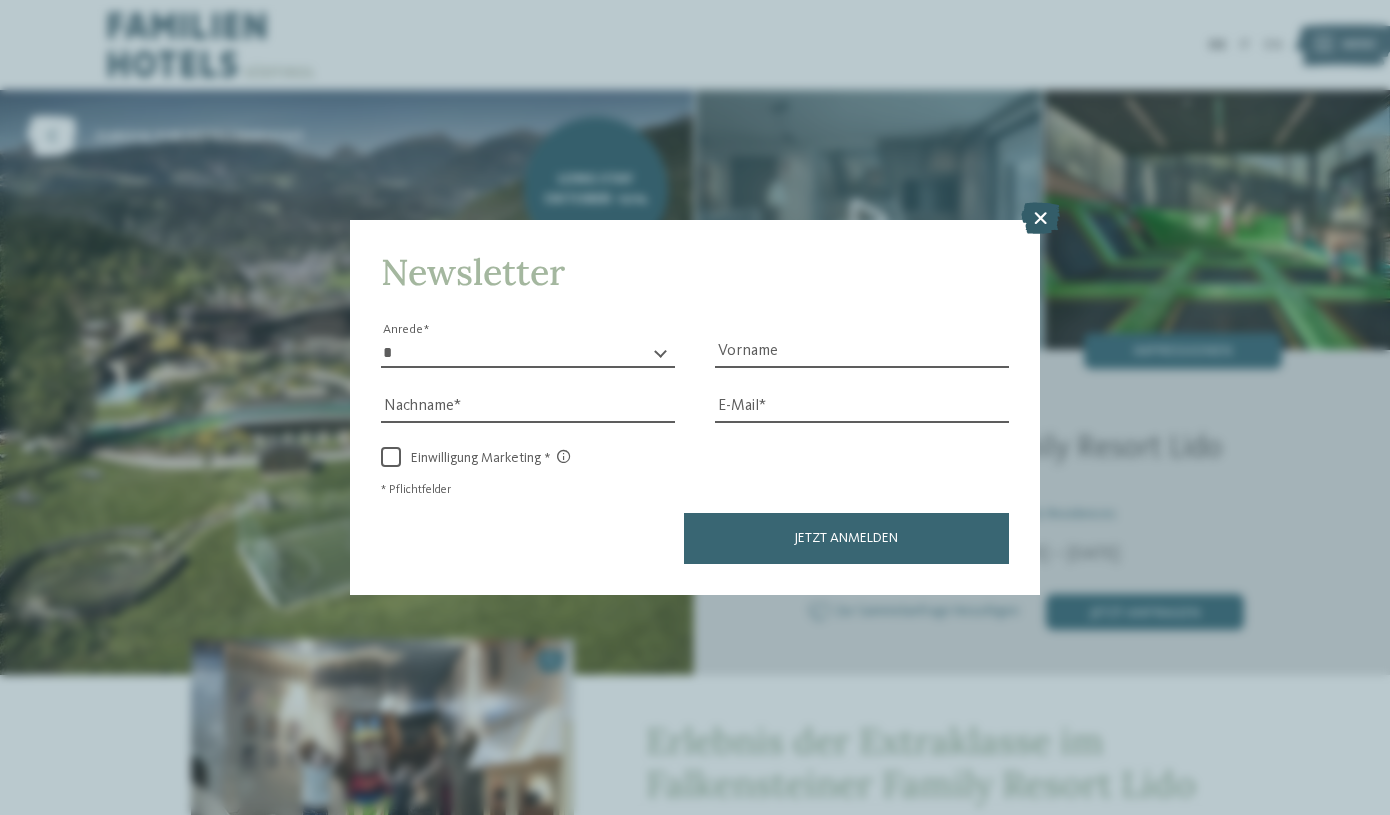 click at bounding box center [1040, 218] 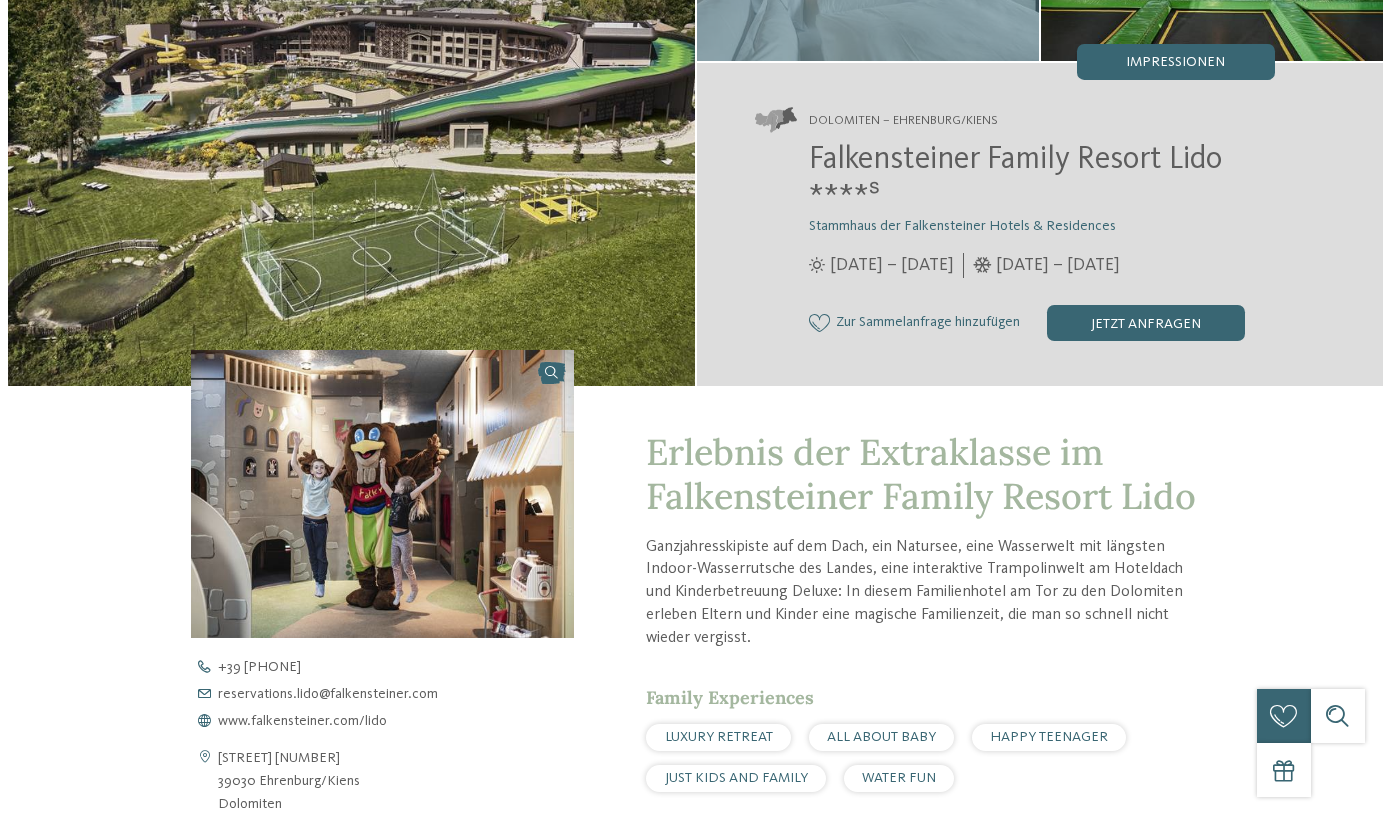 scroll, scrollTop: 0, scrollLeft: 0, axis: both 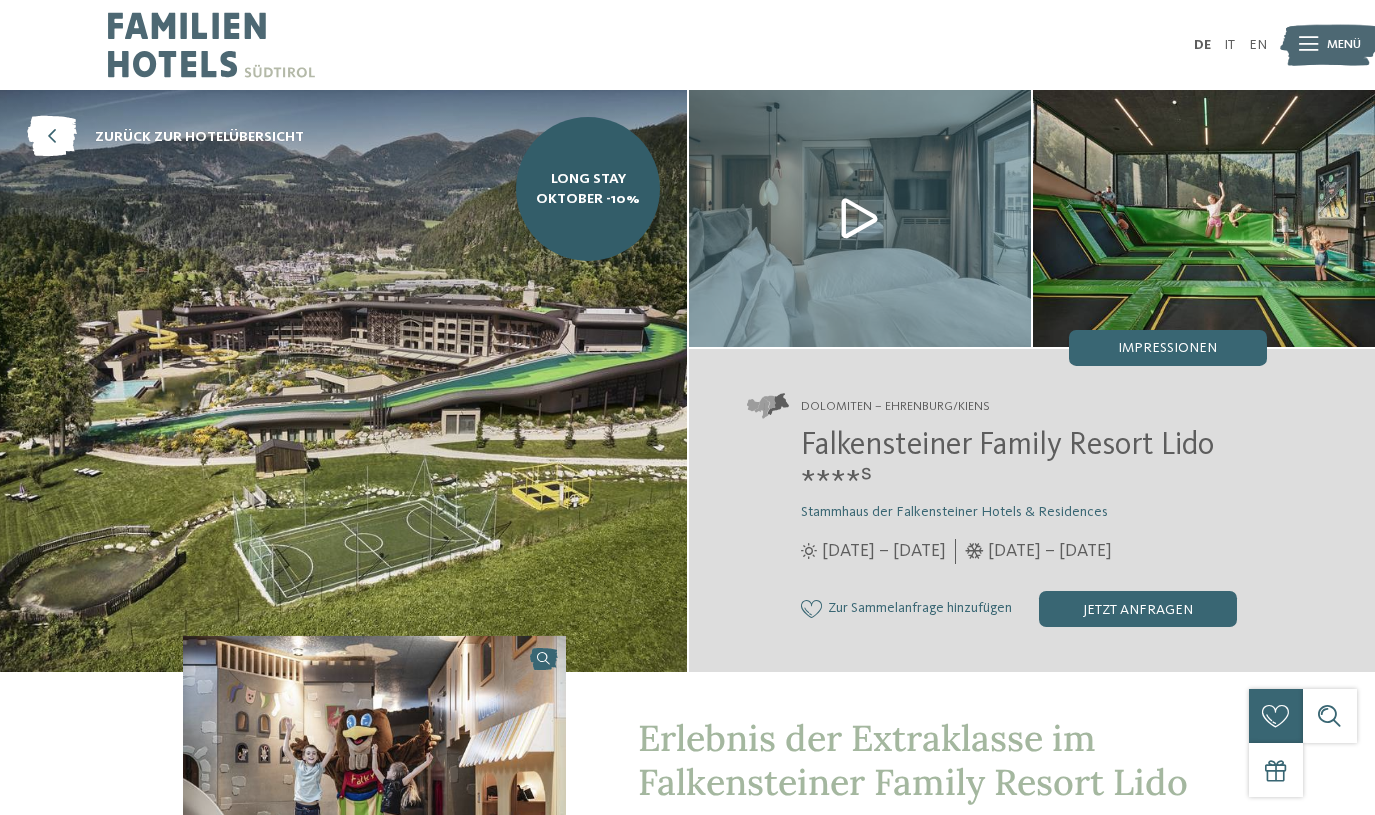 click on "Menü" at bounding box center [1344, 45] 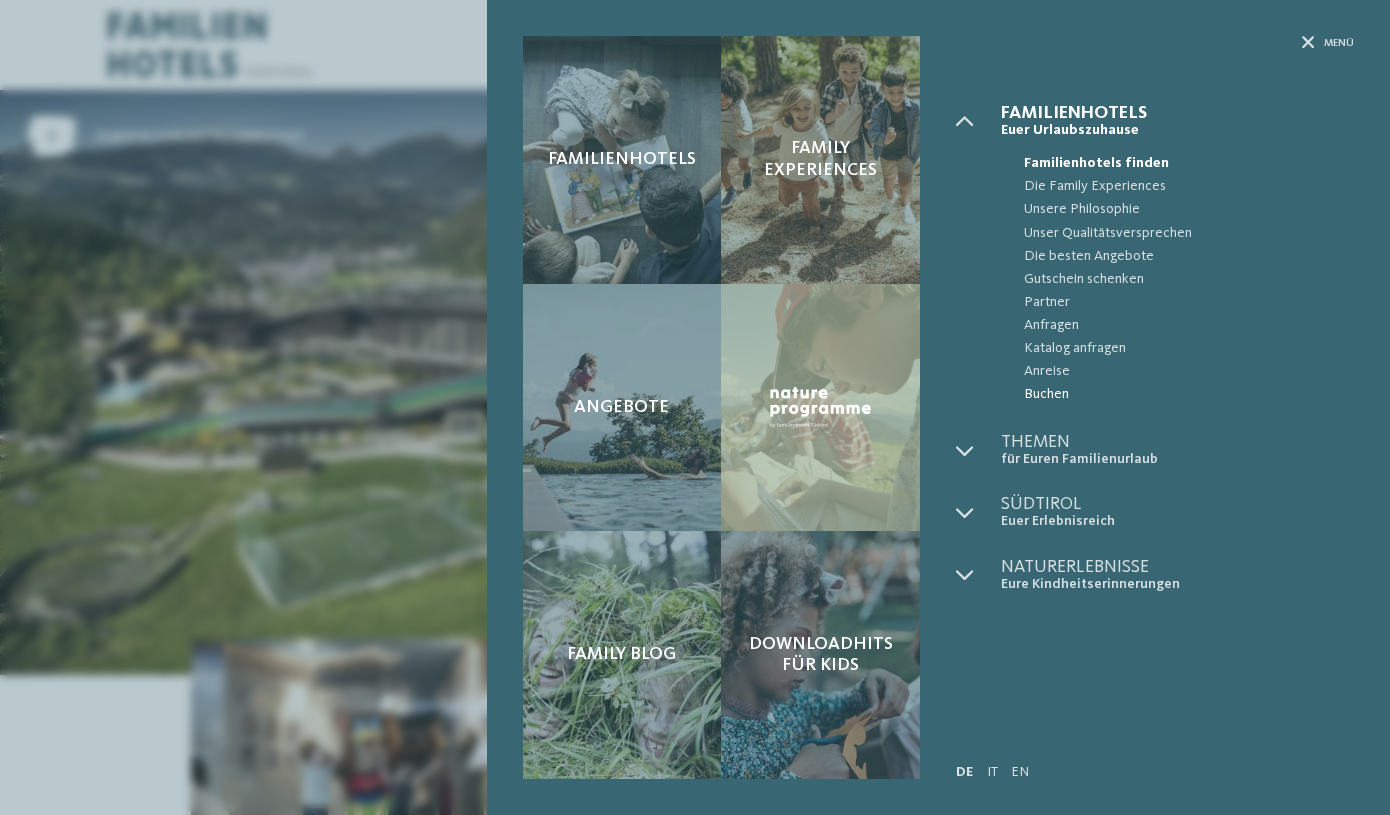 click on "Buchen" at bounding box center [1189, 394] 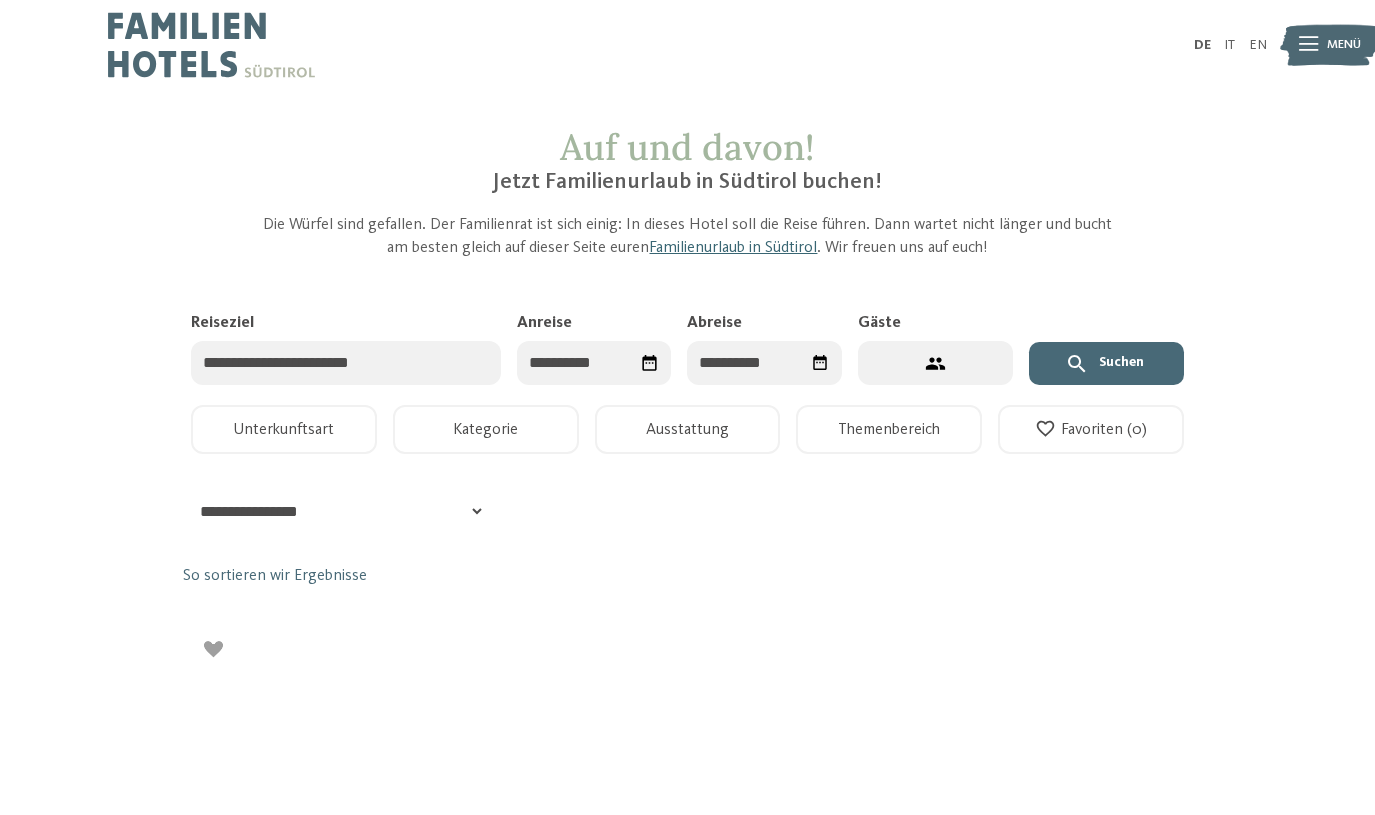 scroll, scrollTop: 0, scrollLeft: 0, axis: both 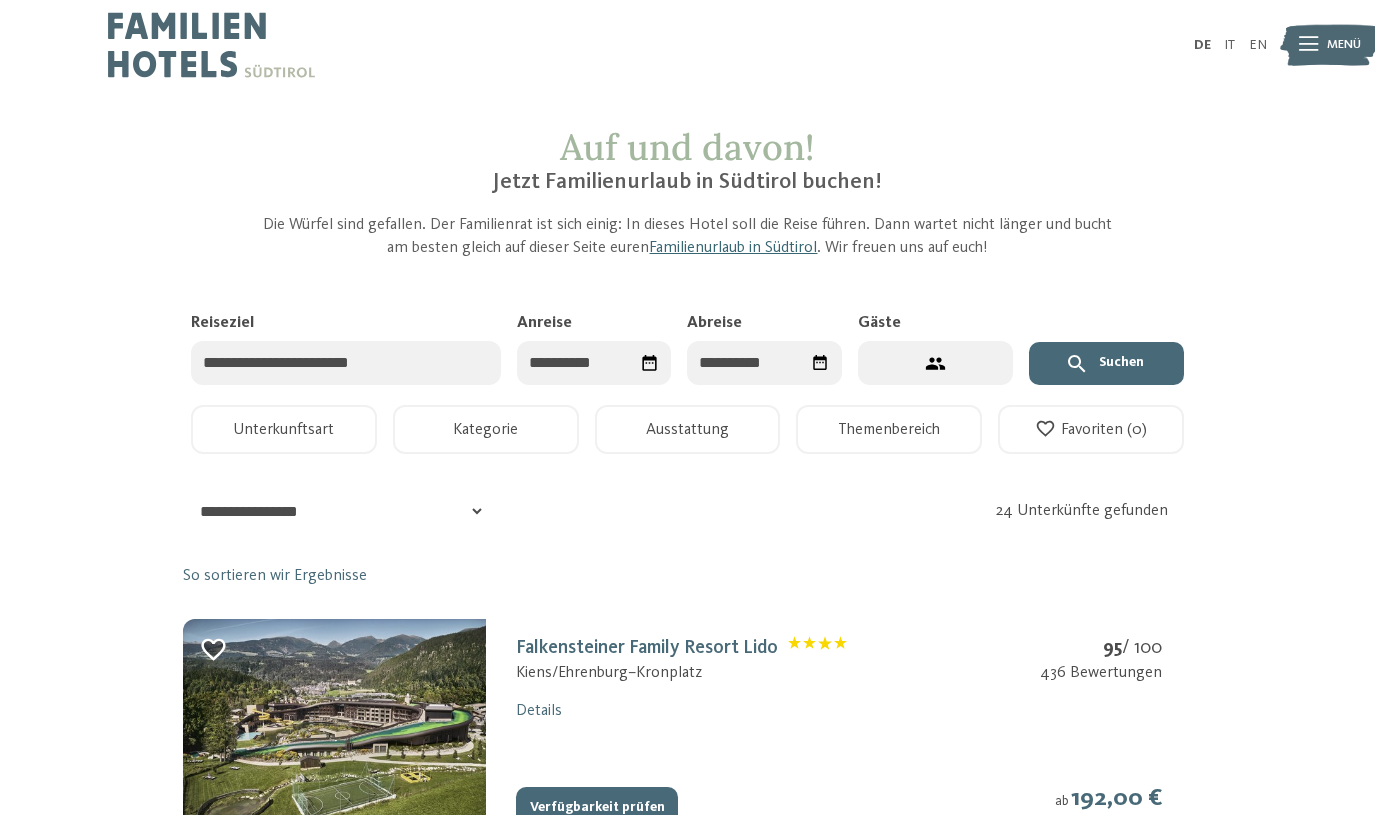 click 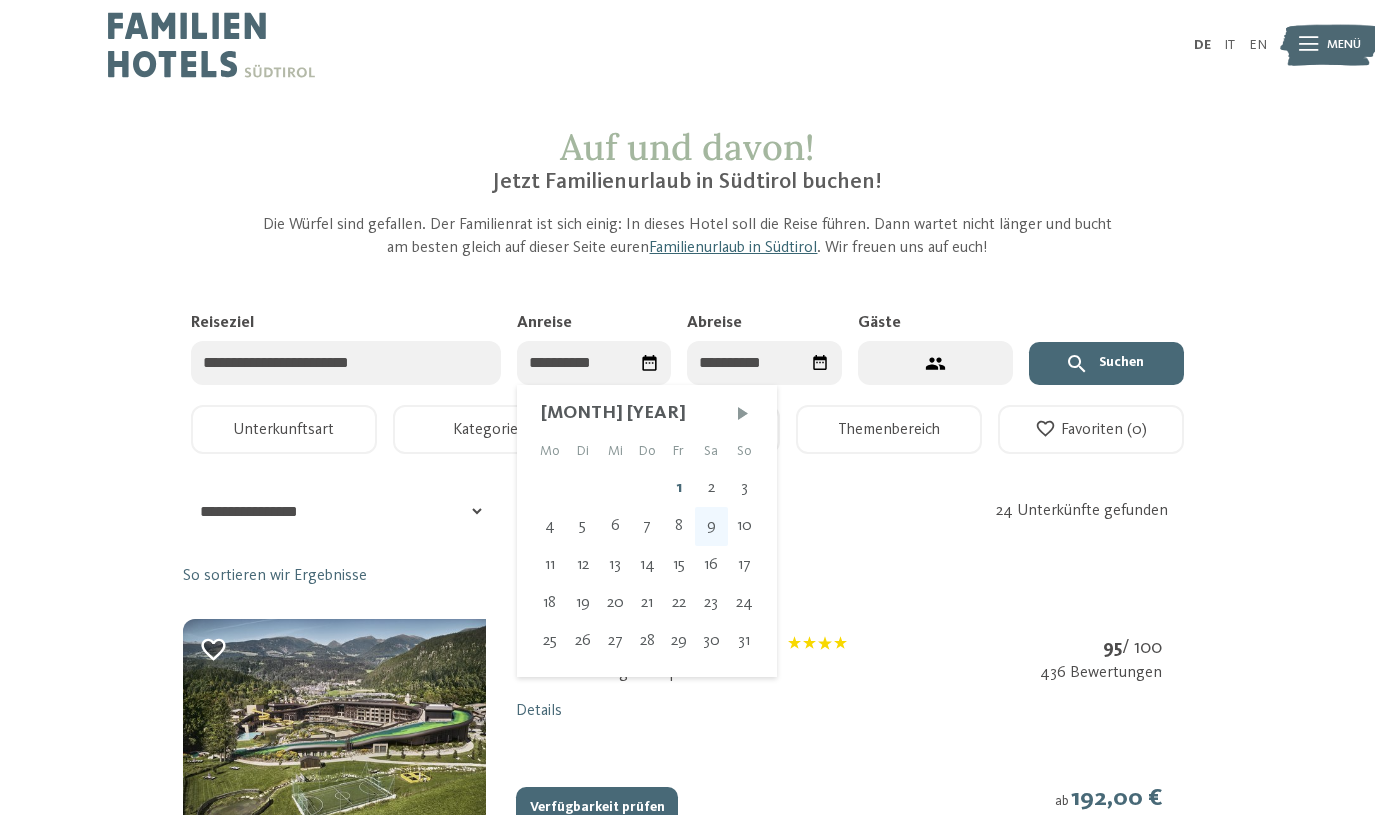 click on "9" at bounding box center (711, 526) 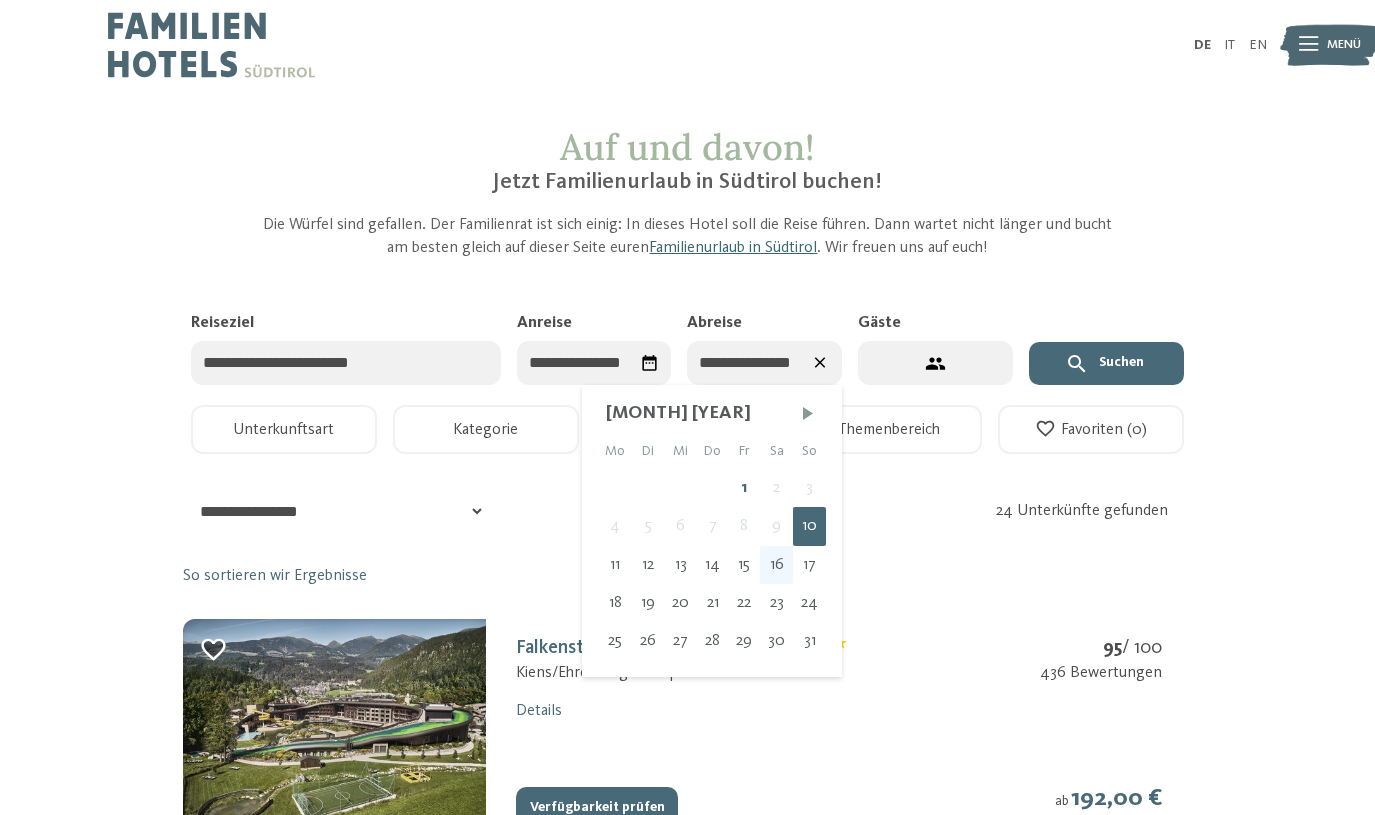 click on "16" at bounding box center [776, 565] 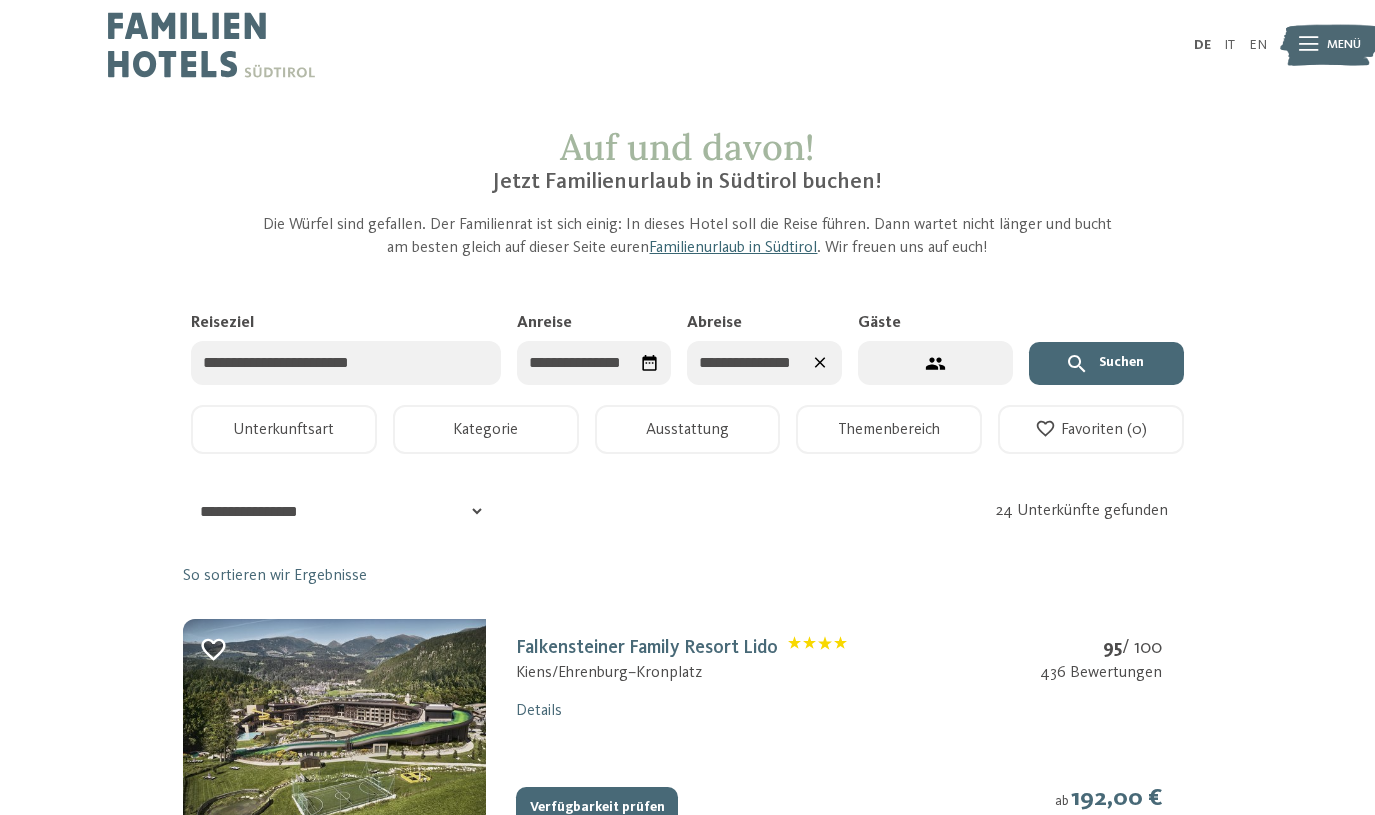 click 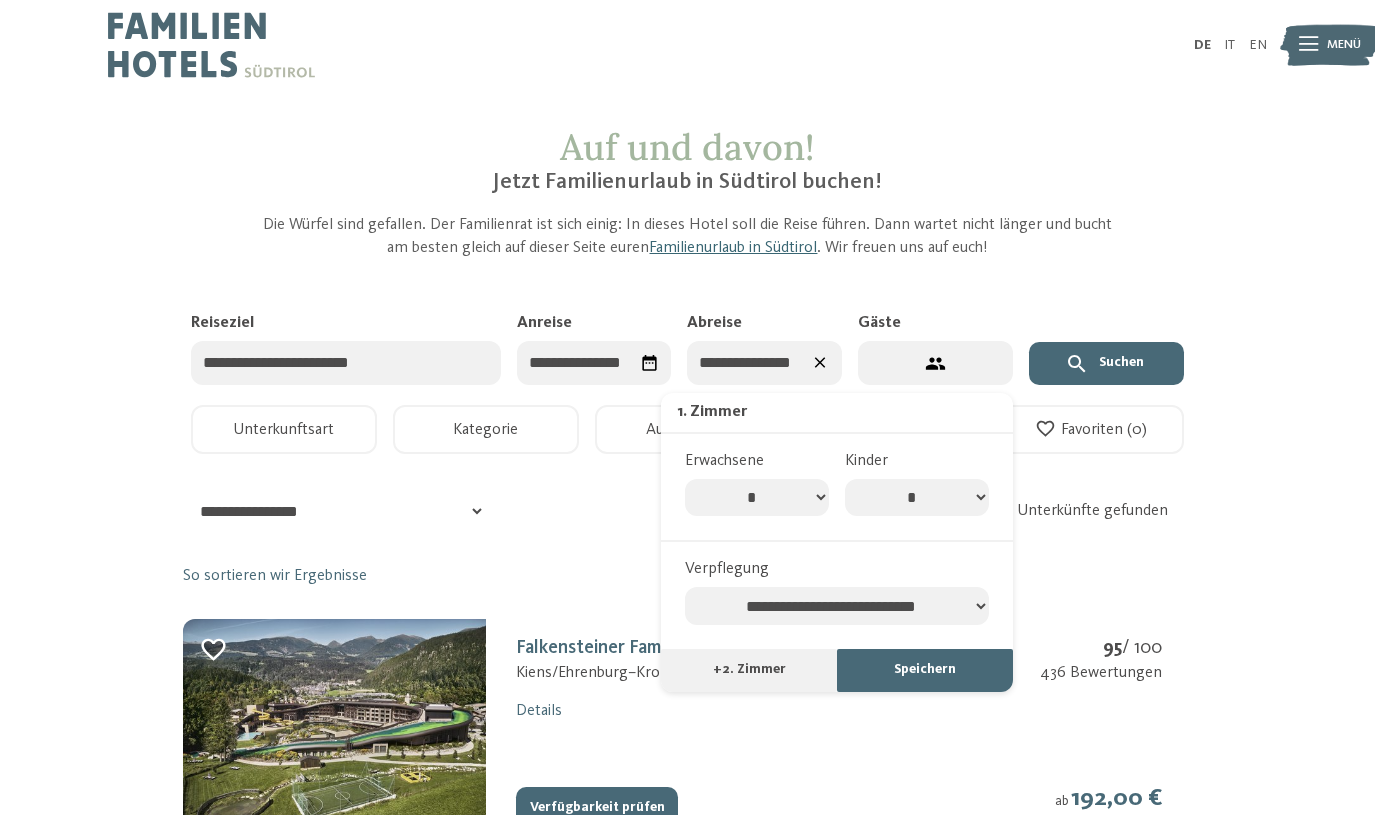 click on "* * * * * * * *" at bounding box center (917, 498) 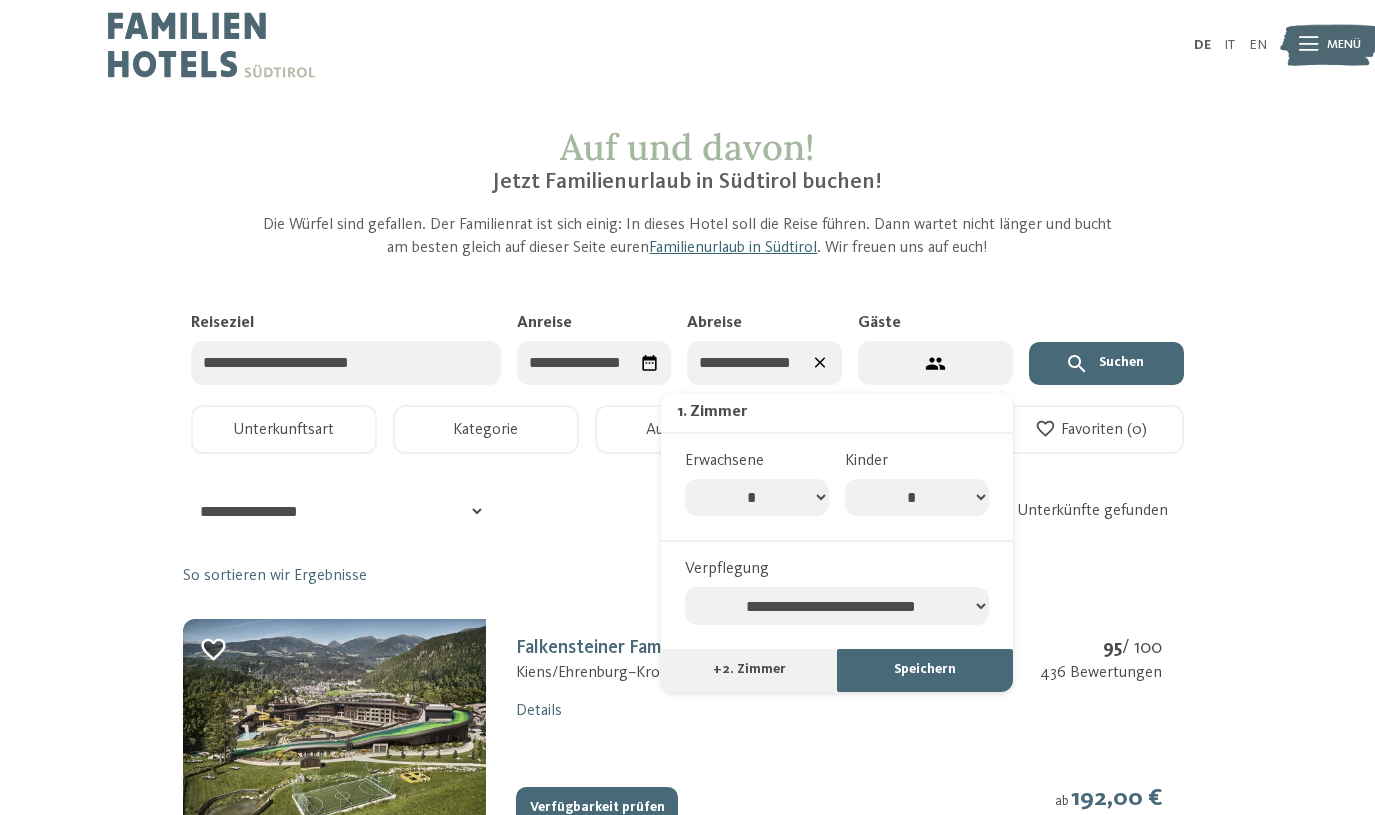 select on "*" 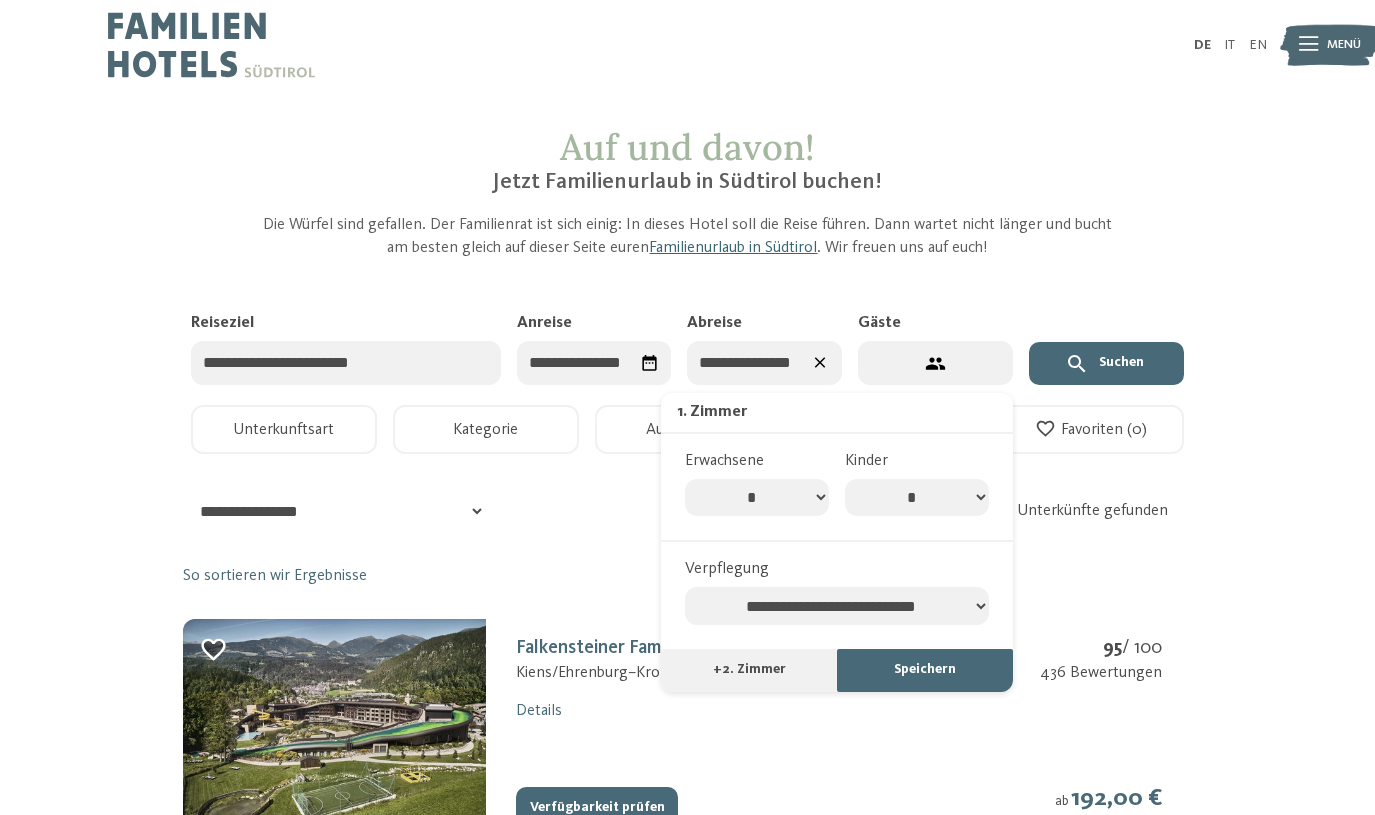 click on "* * * * * * * *" at bounding box center [917, 498] 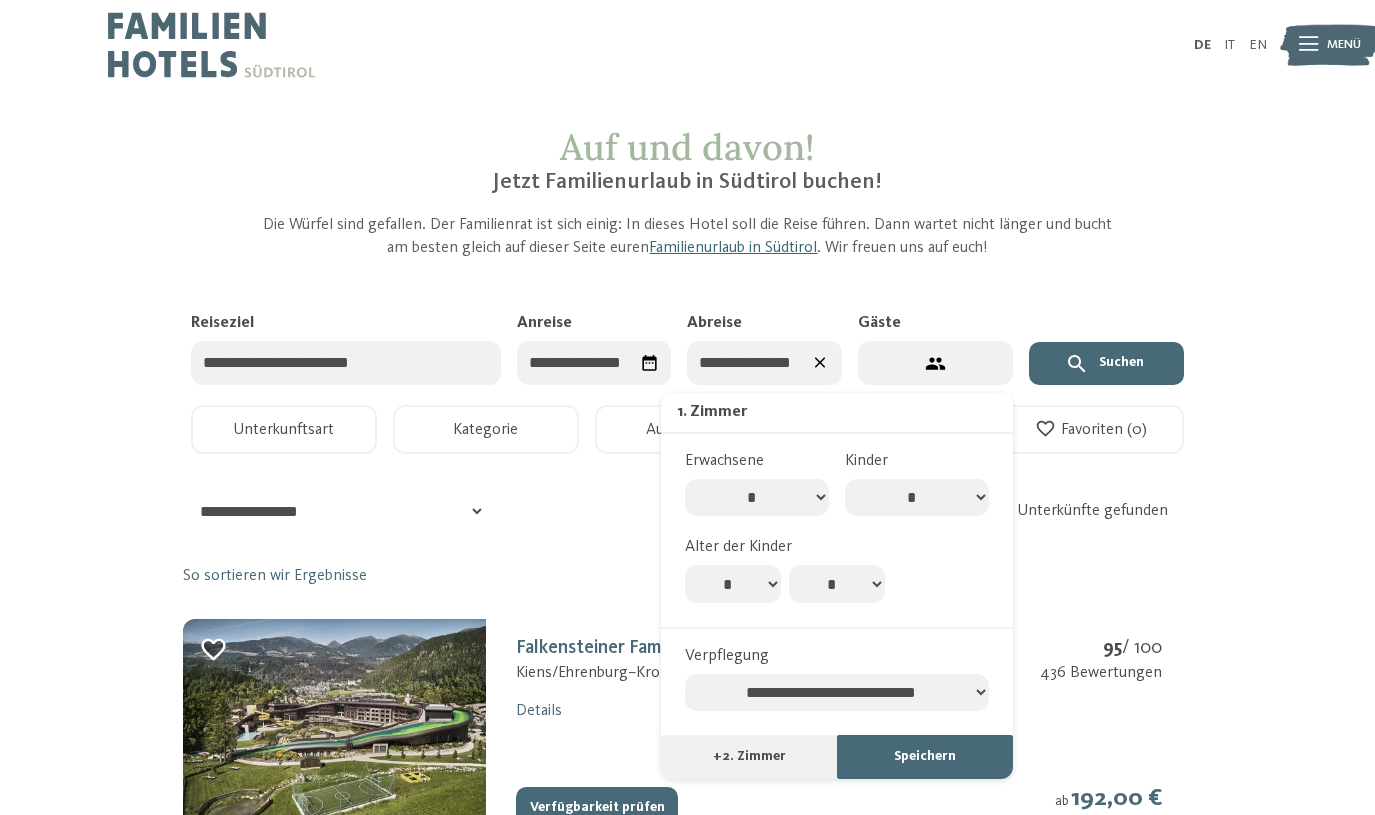 click on "* * * * * * * * * * ** ** ** ** ** ** ** **" at bounding box center (733, 584) 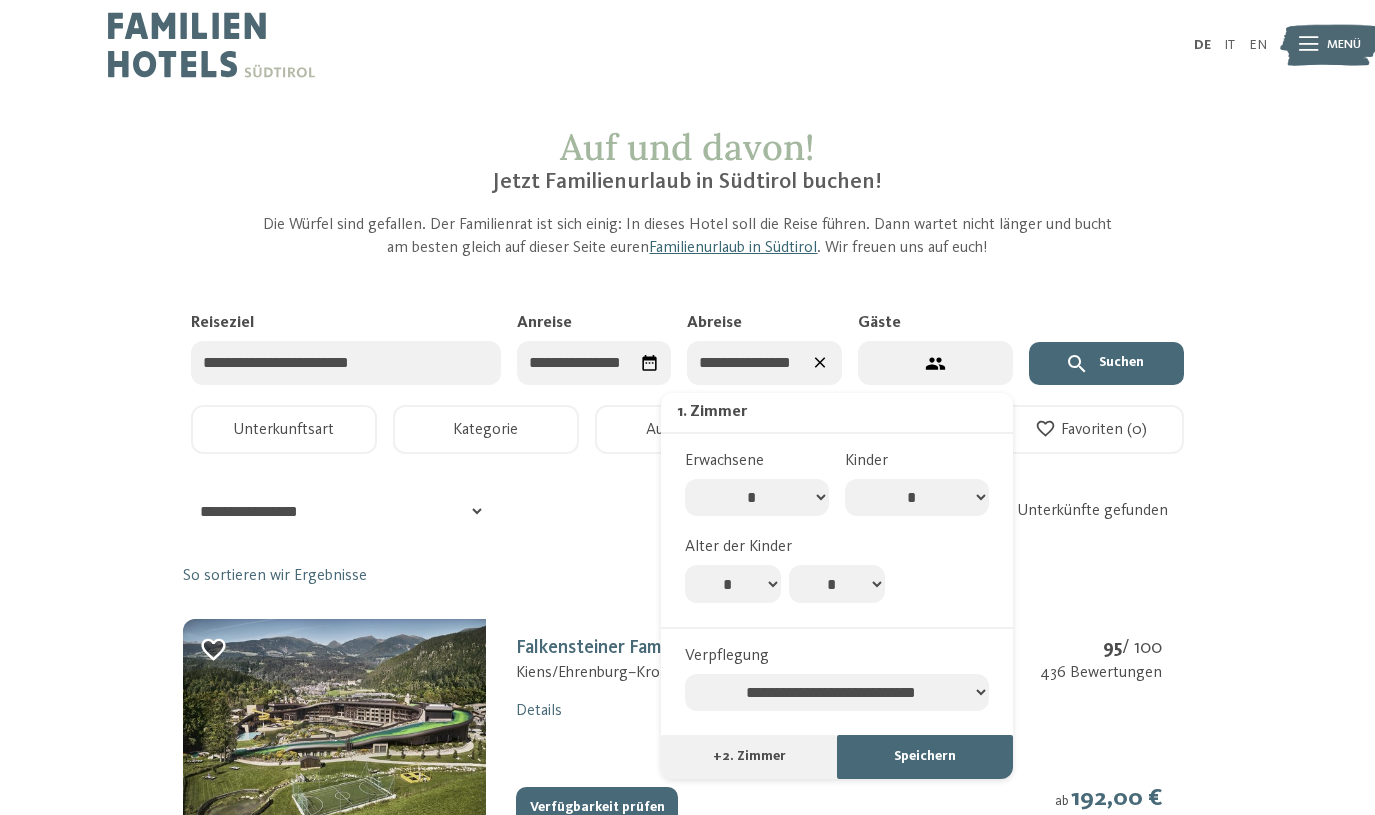 select on "**" 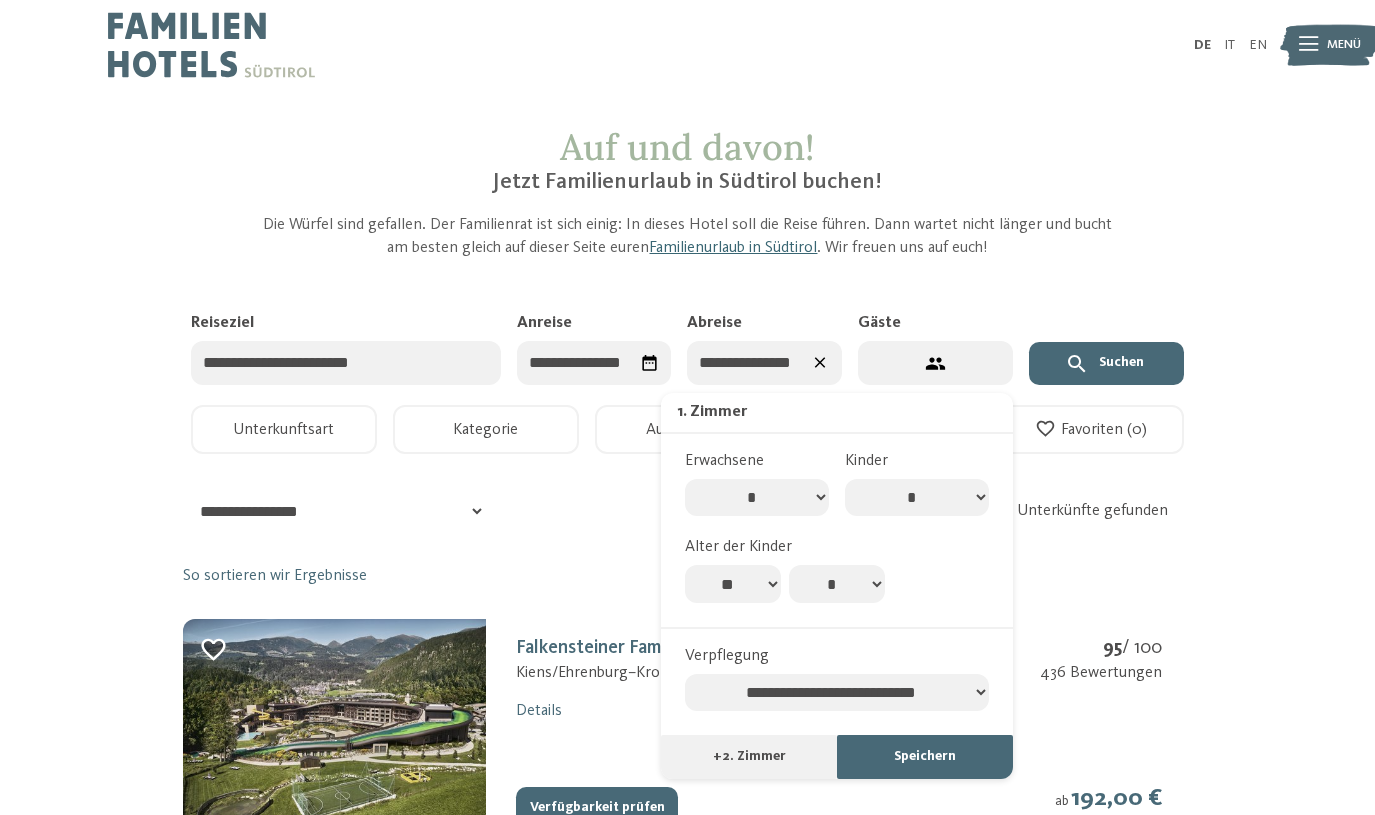 click on "* * * * * * * * * * ** ** ** ** ** ** ** **" at bounding box center (733, 584) 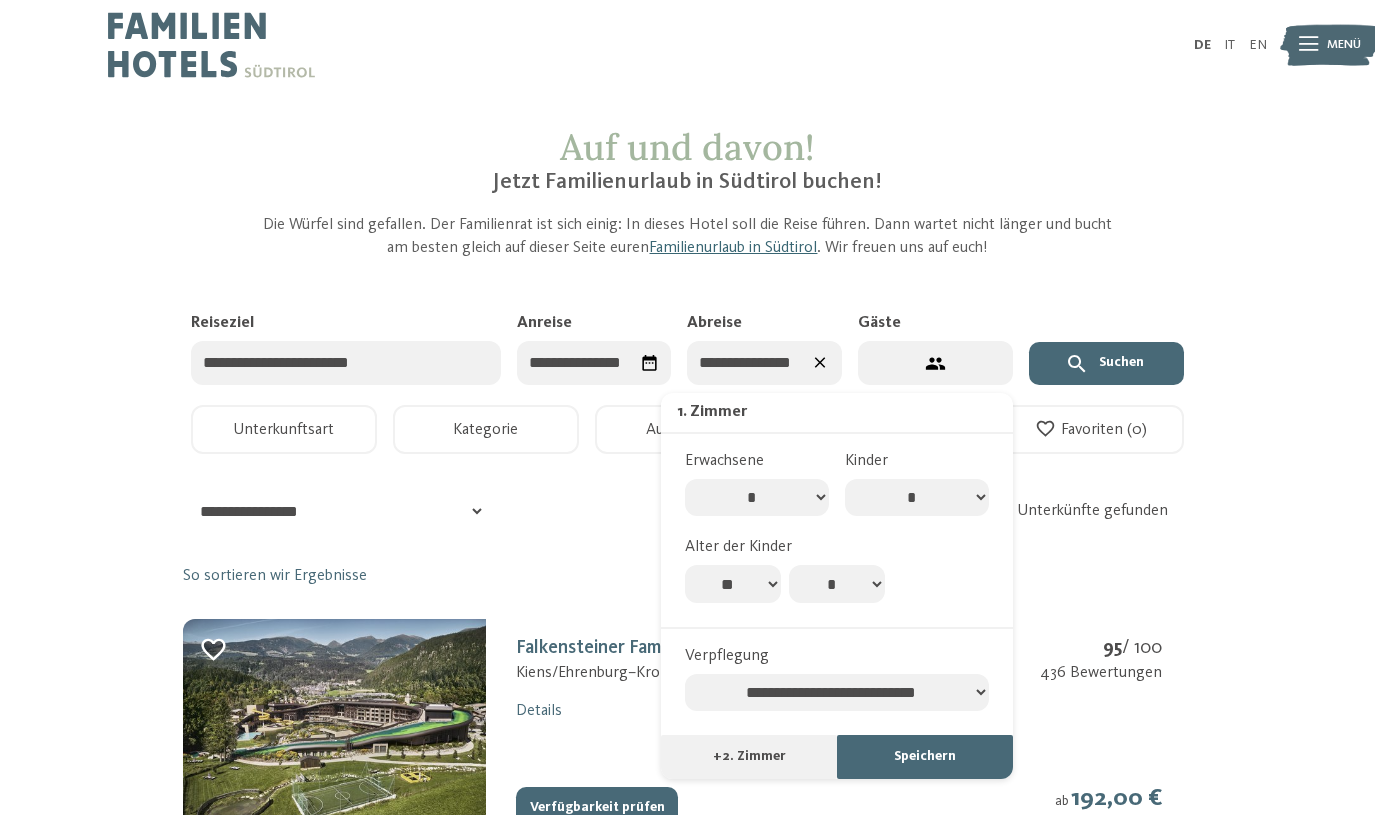 click on "* * * * * * * * * * ** ** ** ** ** ** ** **" at bounding box center [837, 584] 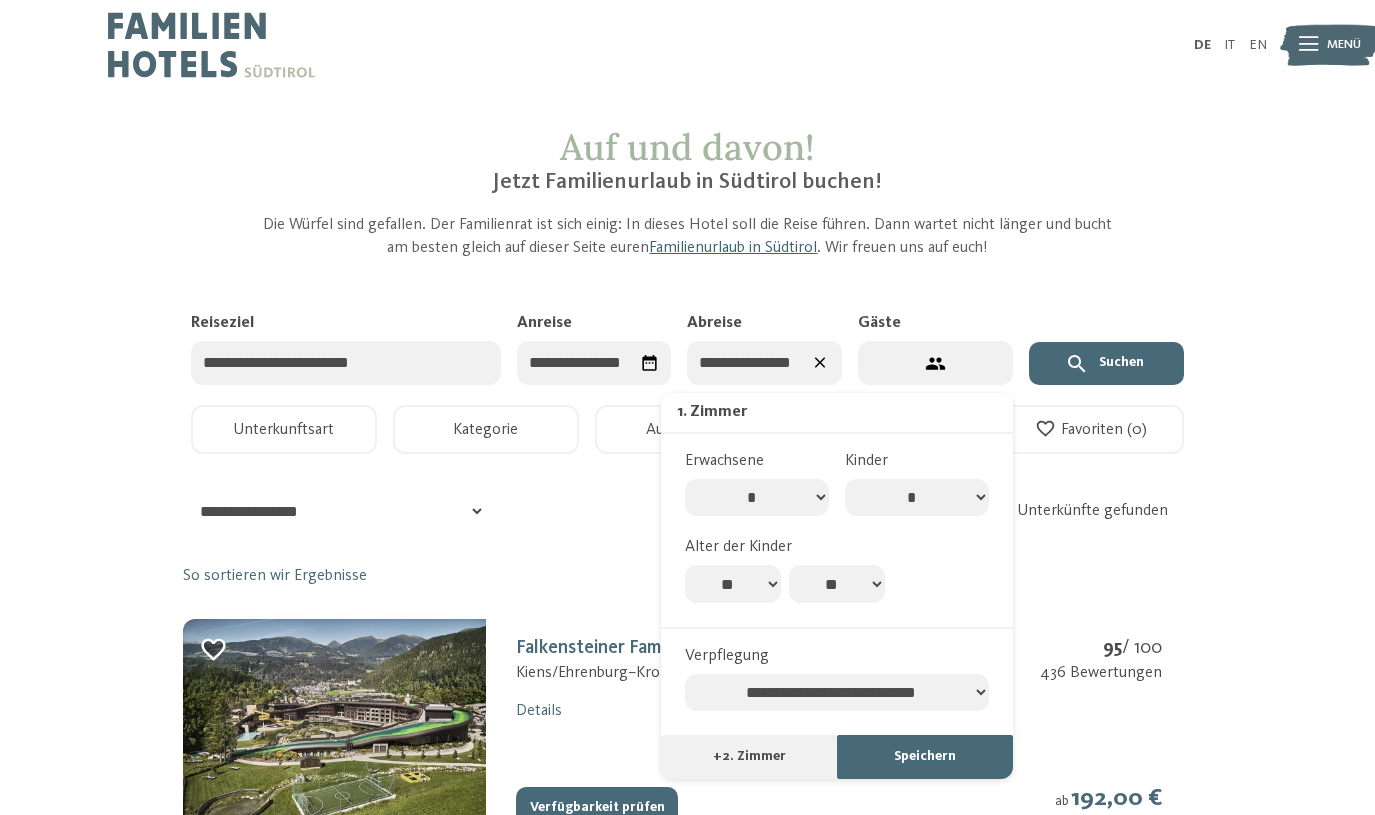 click on "* * * * * * * * * * ** ** ** ** ** ** ** **" at bounding box center [837, 584] 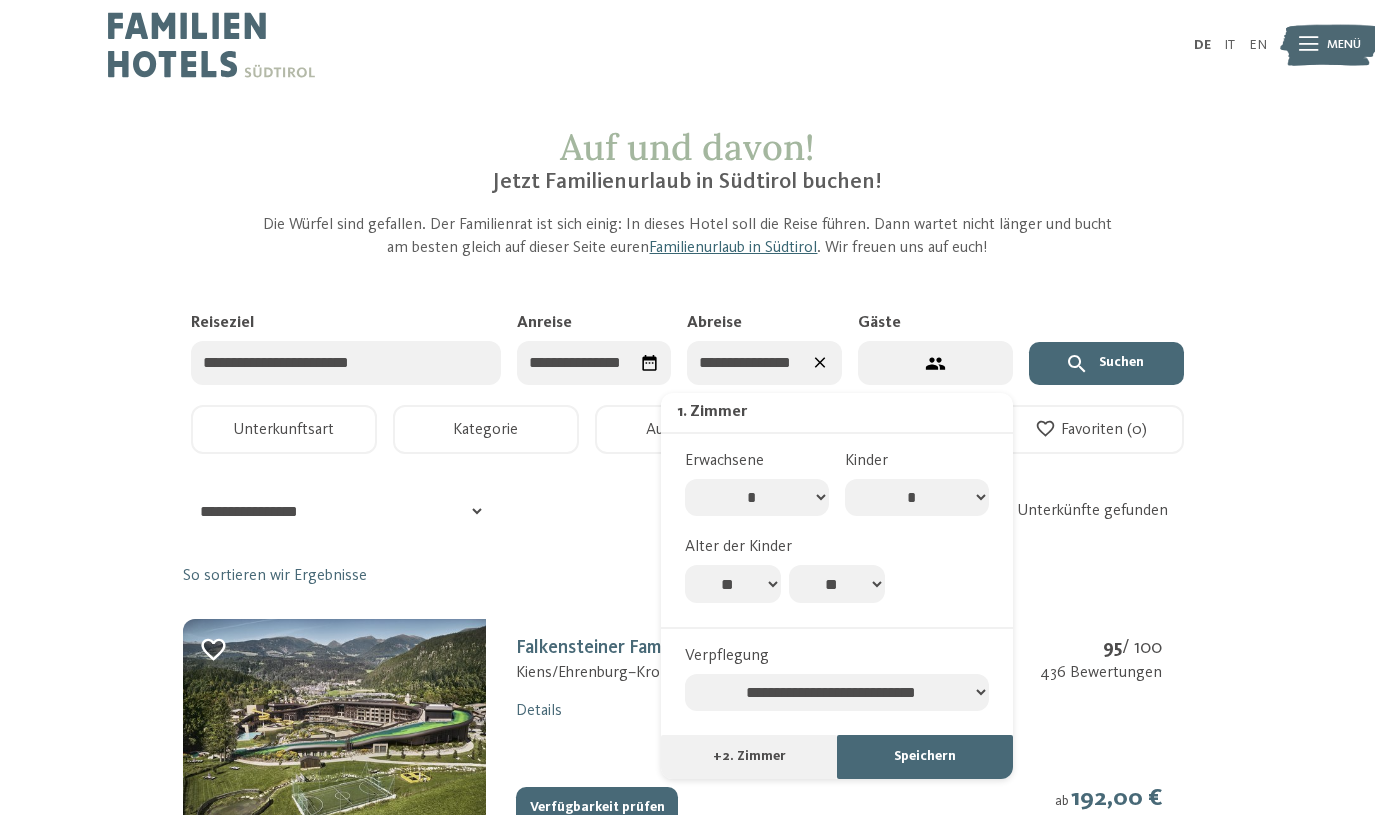 click on "Speichern" at bounding box center [925, 757] 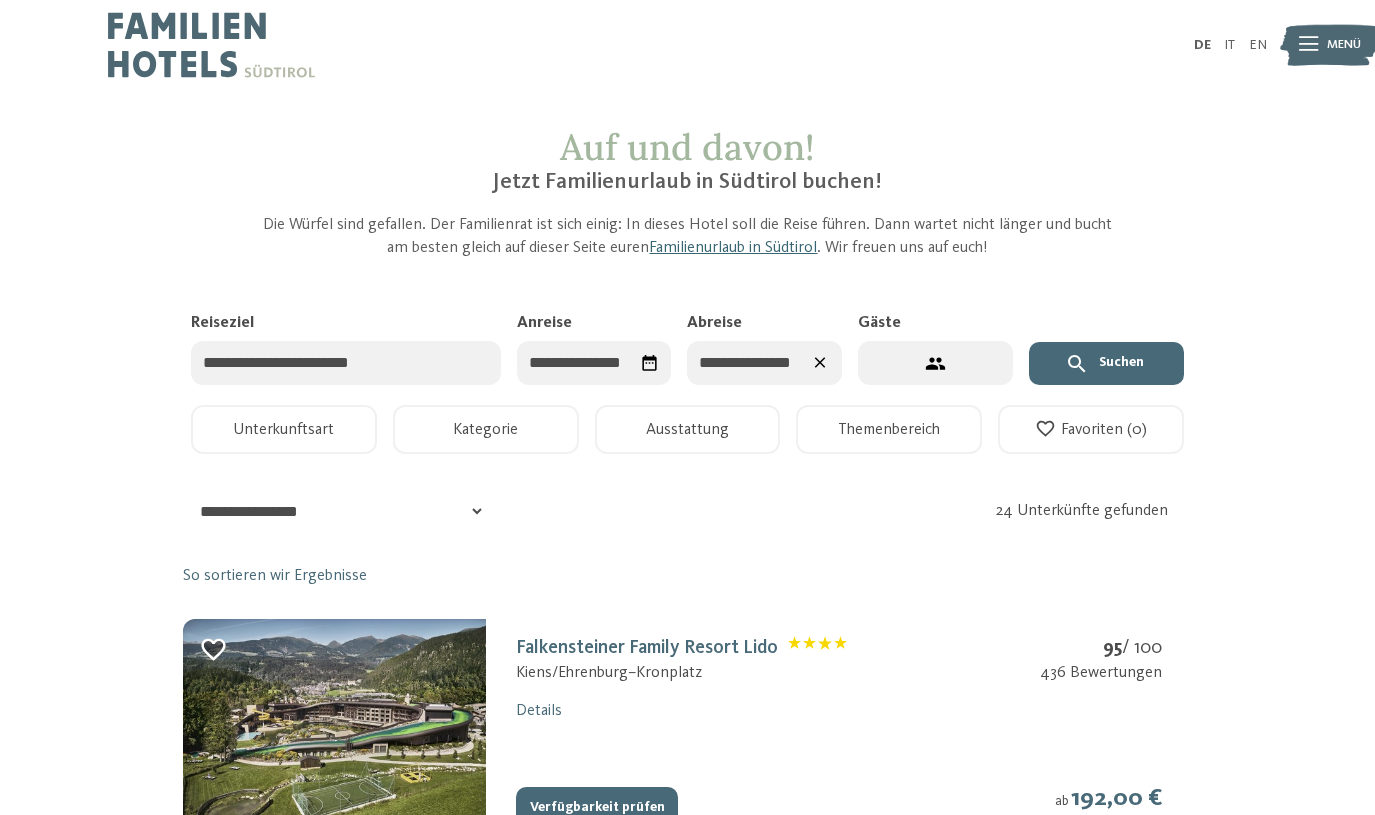 click on "Suchen" at bounding box center (1106, 364) 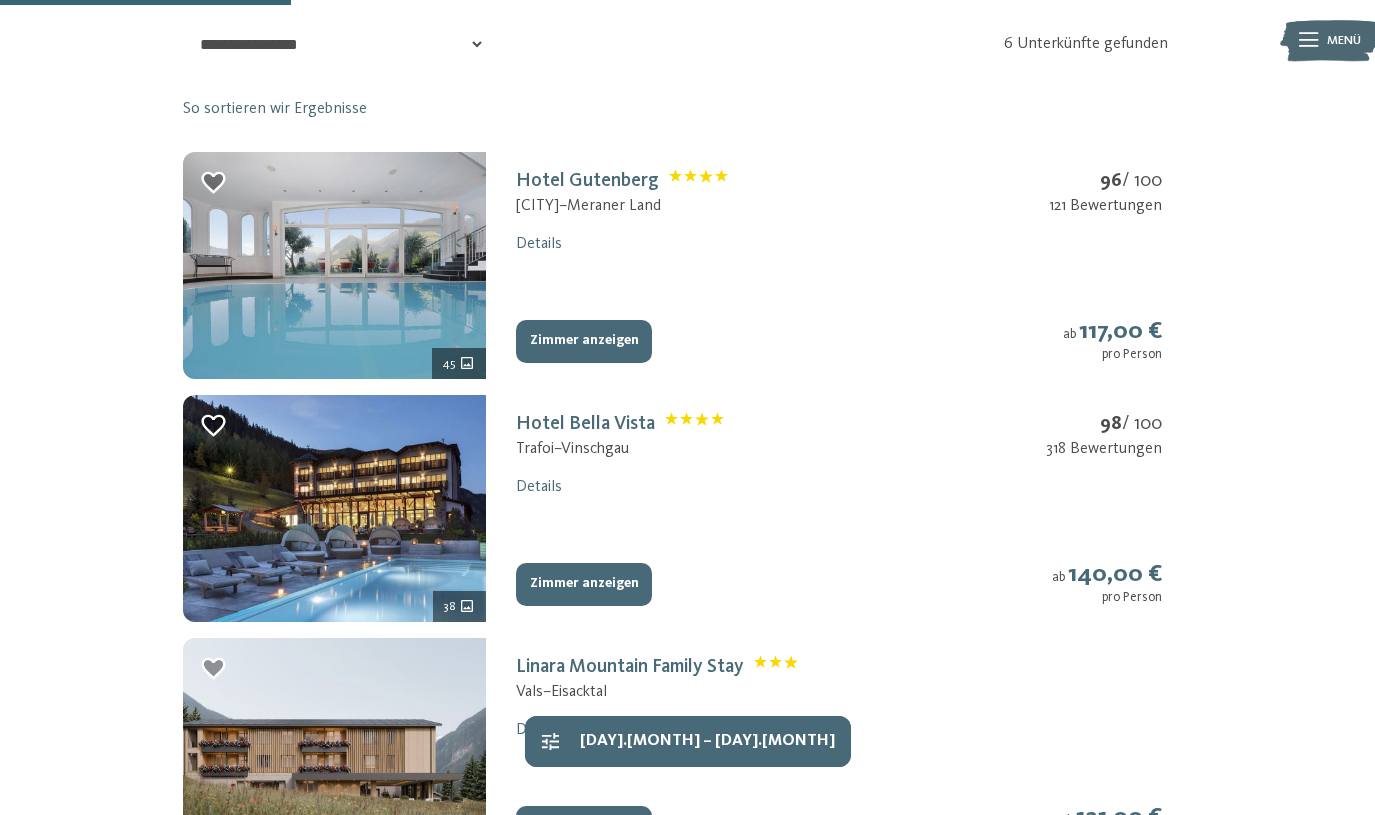 scroll, scrollTop: 700, scrollLeft: 0, axis: vertical 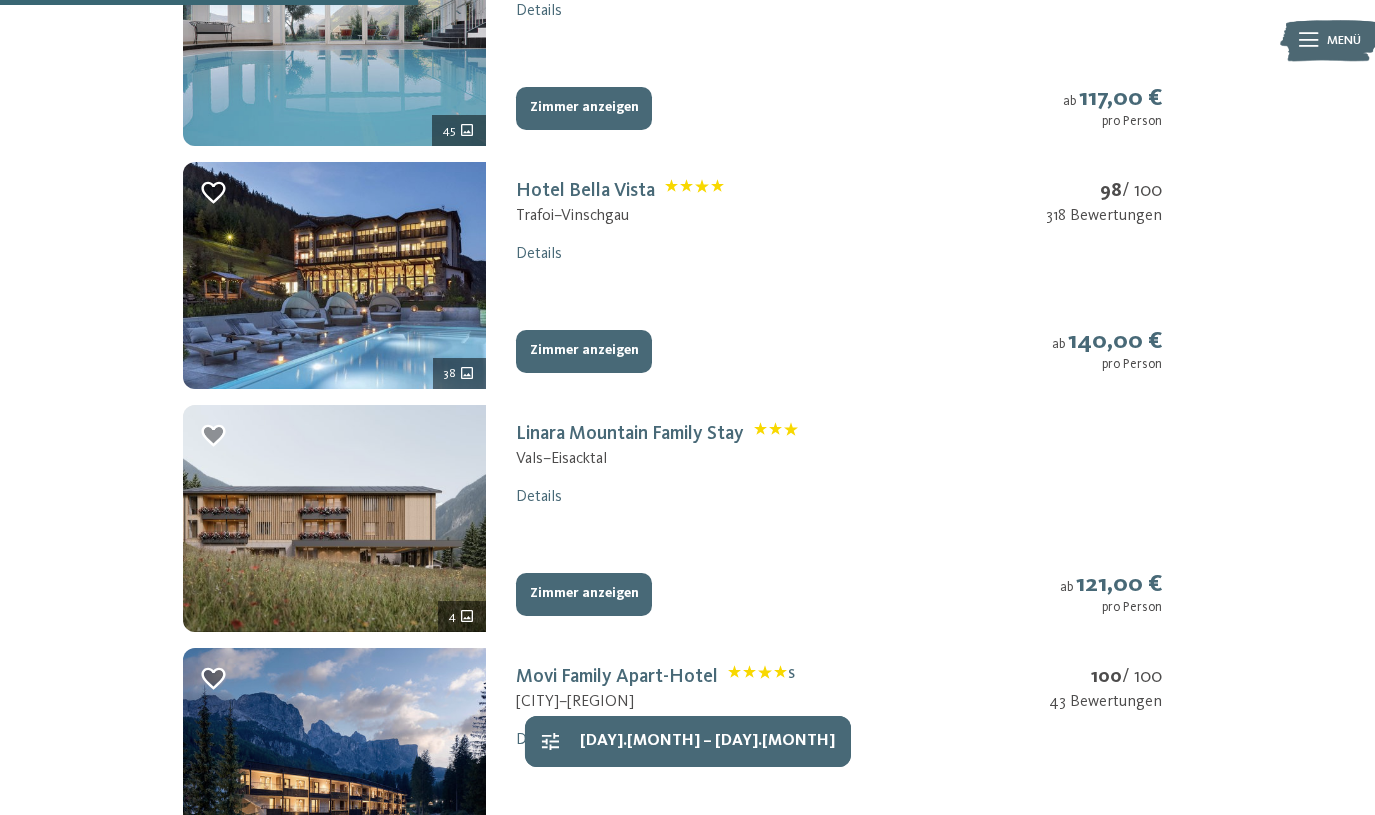 drag, startPoint x: 591, startPoint y: 363, endPoint x: 783, endPoint y: 274, distance: 211.62466 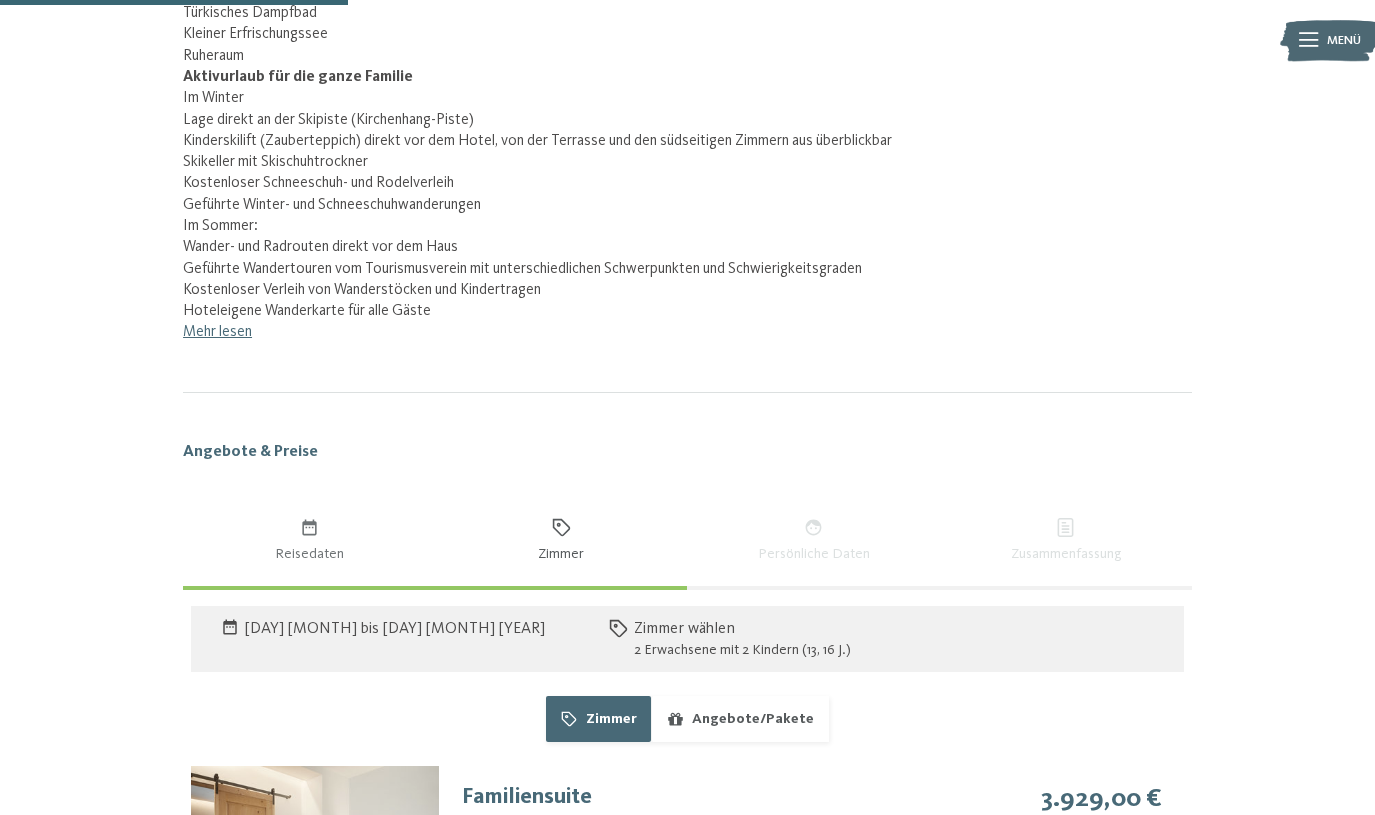 scroll, scrollTop: 996, scrollLeft: 0, axis: vertical 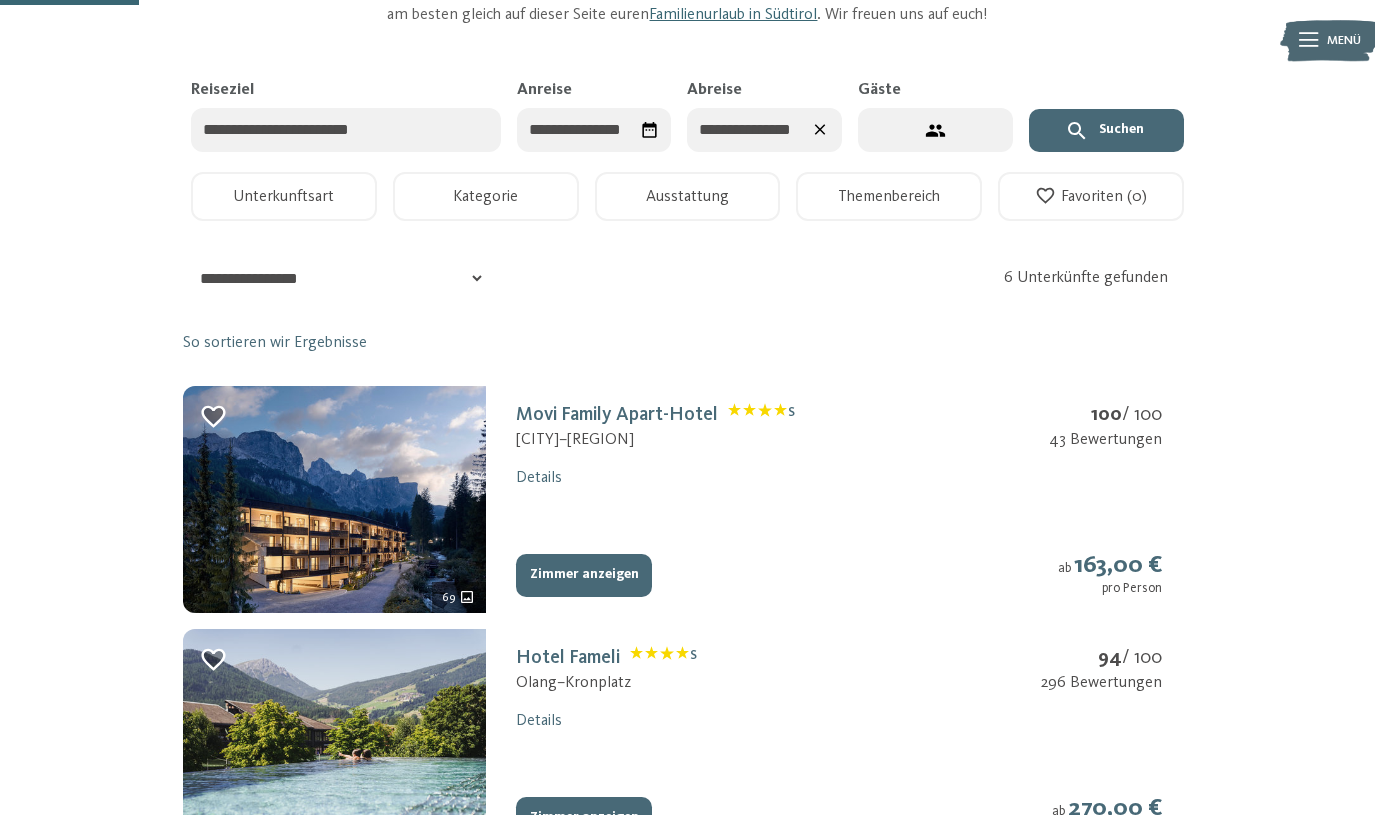 click on "4 Gäste – 1 Zimmer" at bounding box center (935, 130) 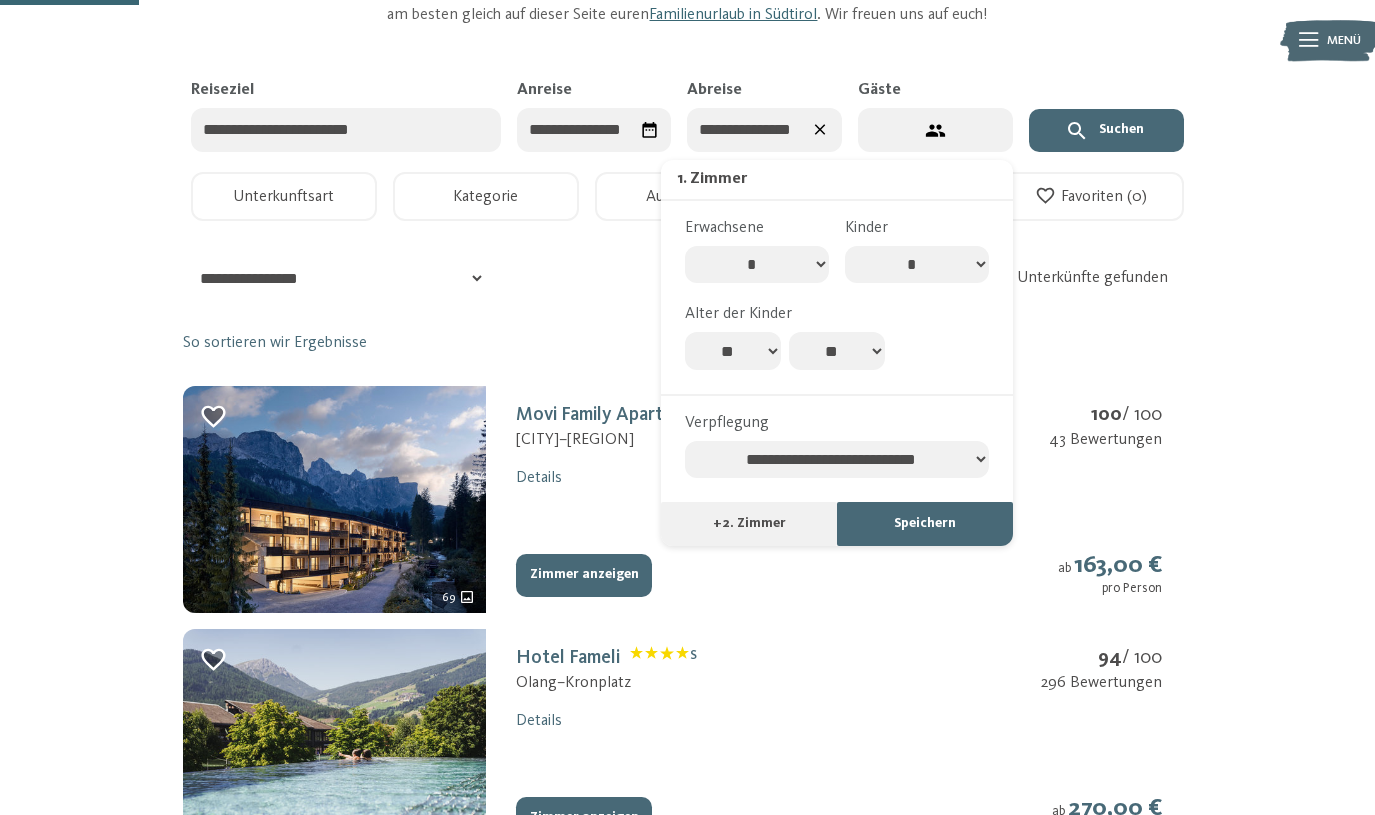 click on "4 Gäste – 1 Zimmer" at bounding box center (935, 130) 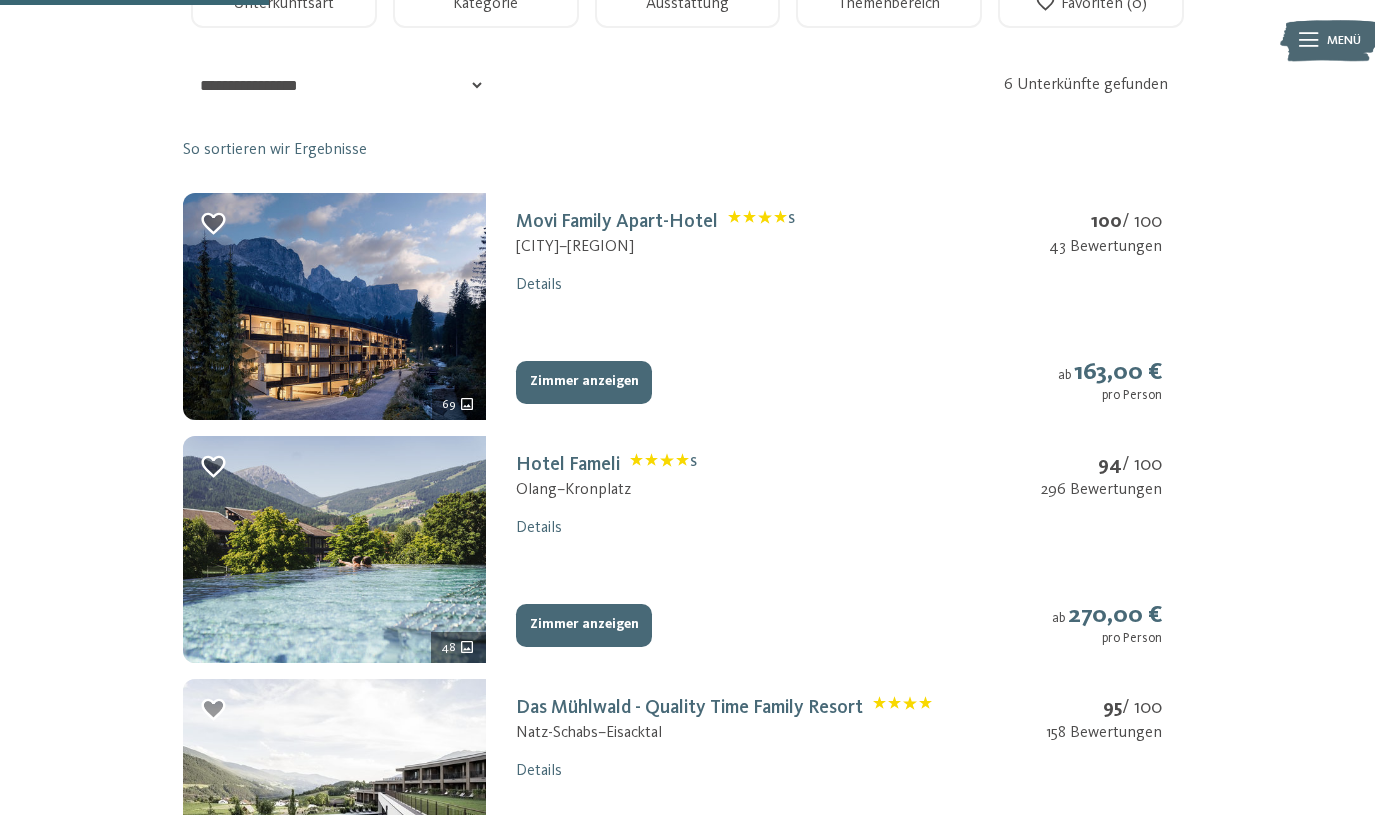 scroll, scrollTop: 467, scrollLeft: 0, axis: vertical 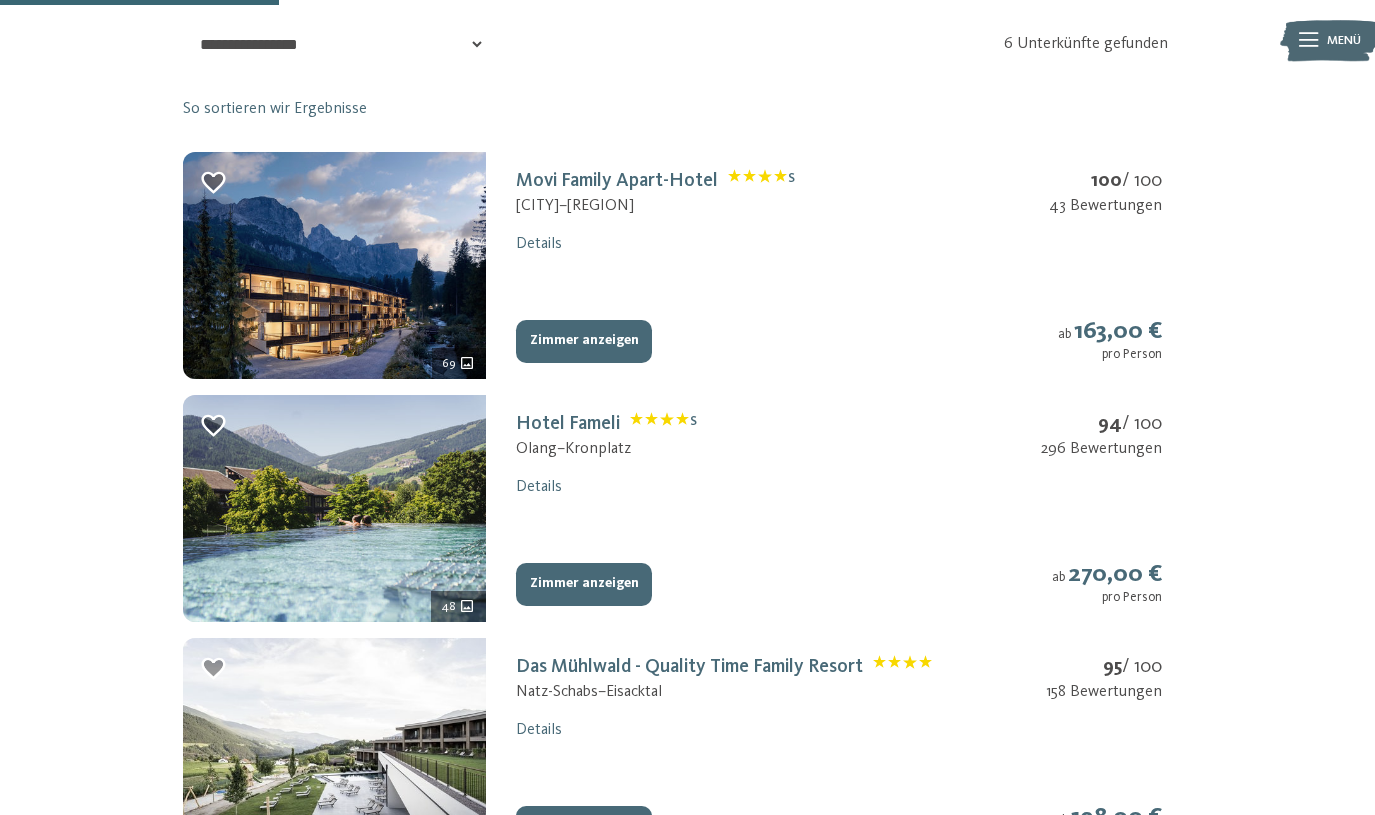 drag, startPoint x: 604, startPoint y: 353, endPoint x: 733, endPoint y: 306, distance: 137.2953 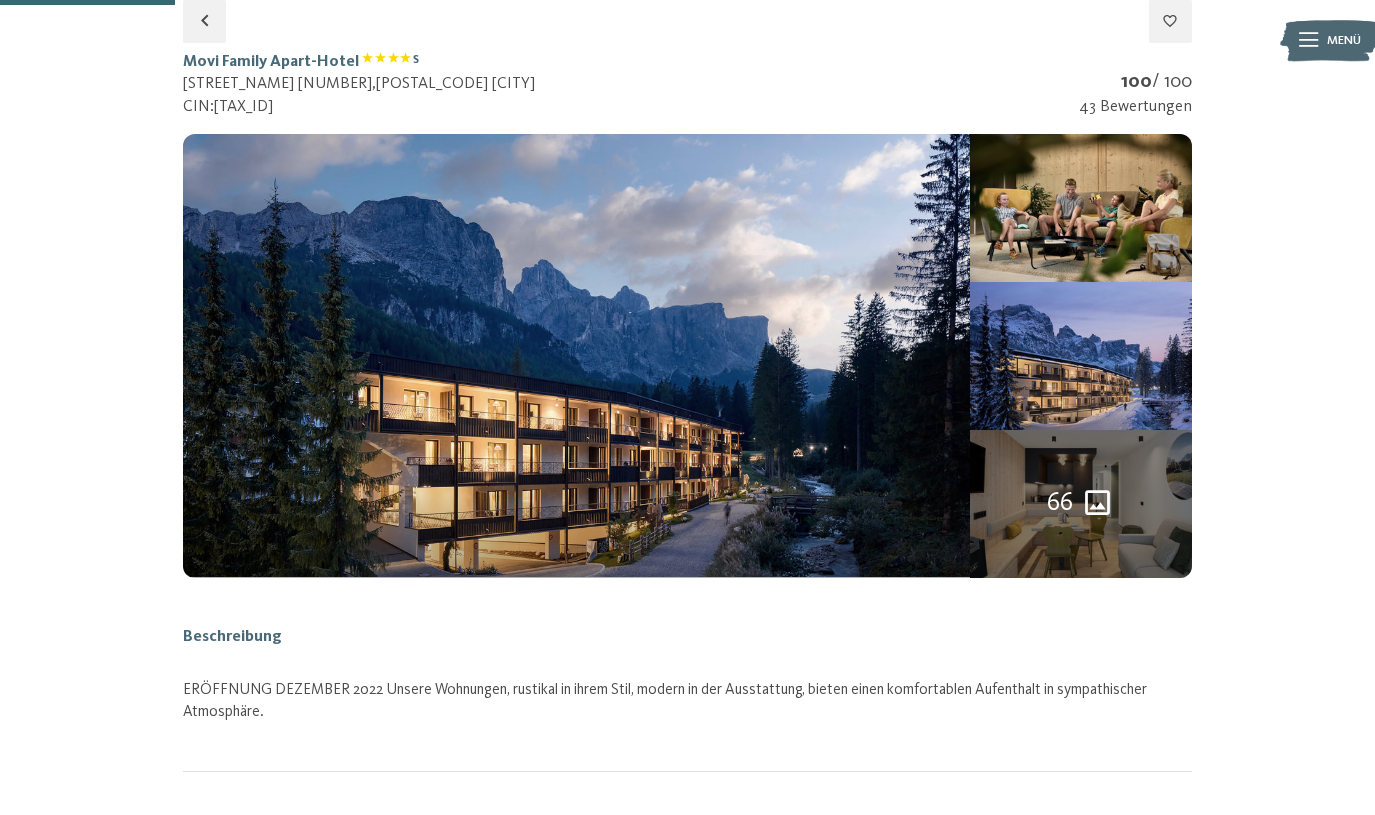 select on "**" 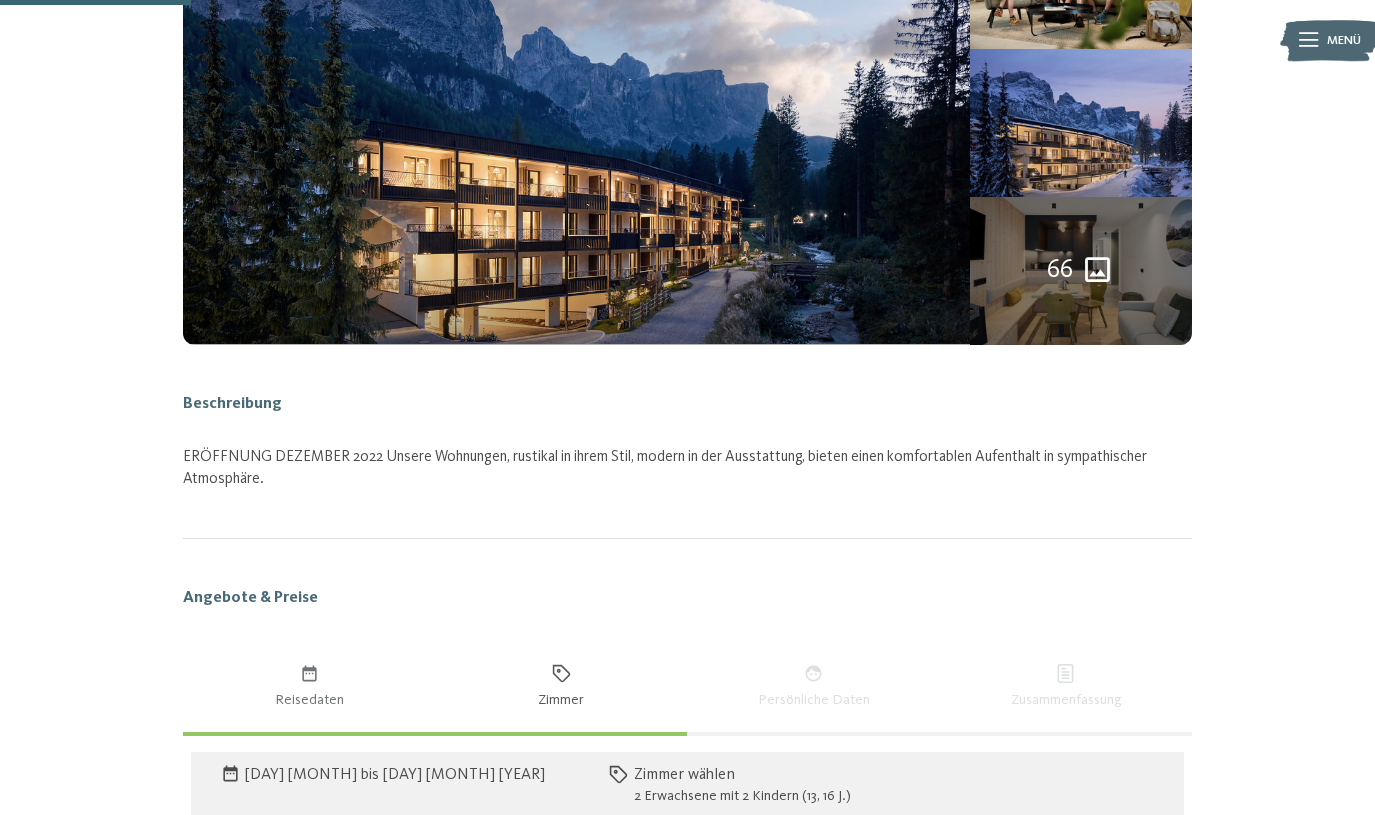 scroll, scrollTop: 0, scrollLeft: 0, axis: both 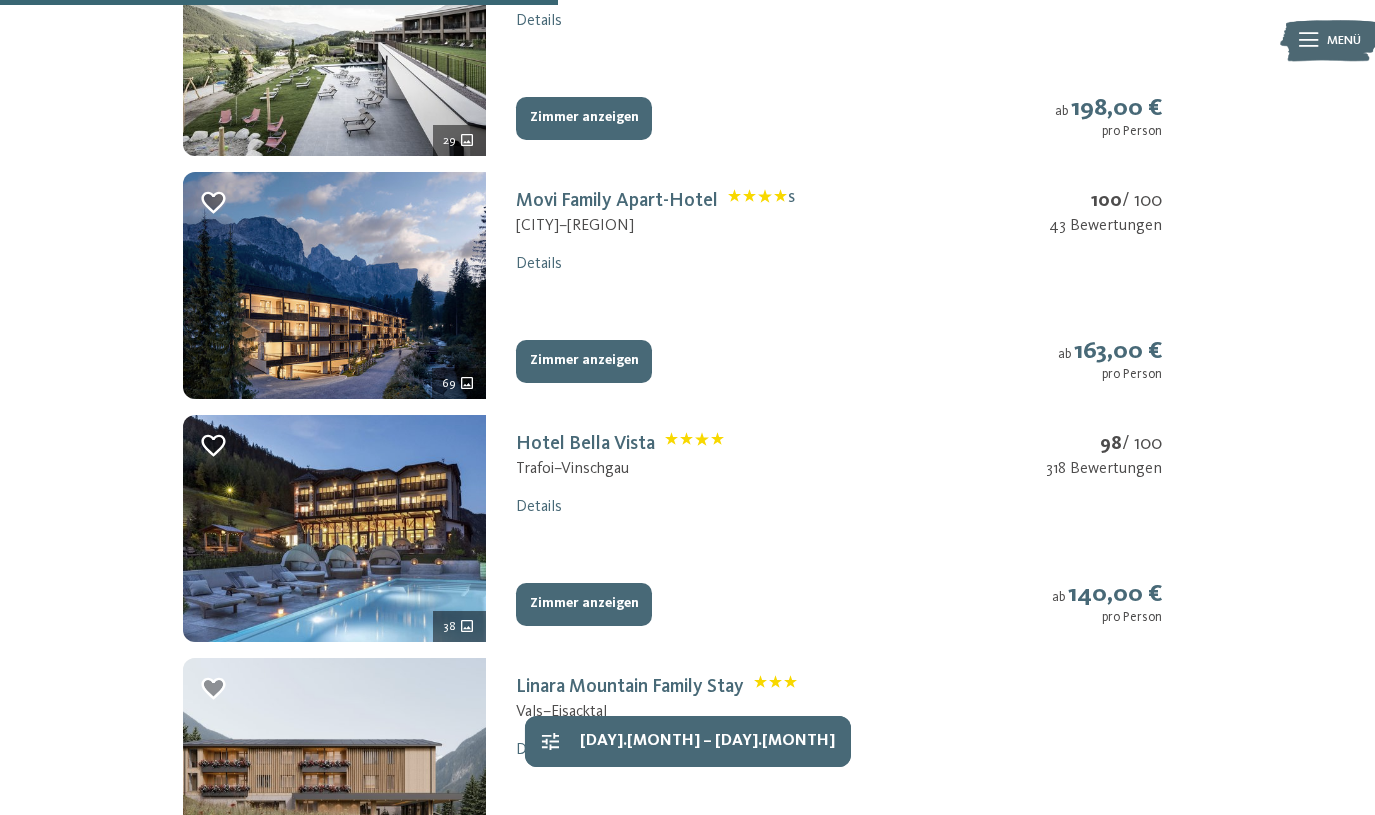 click on "Zimmer anzeigen" at bounding box center (584, 362) 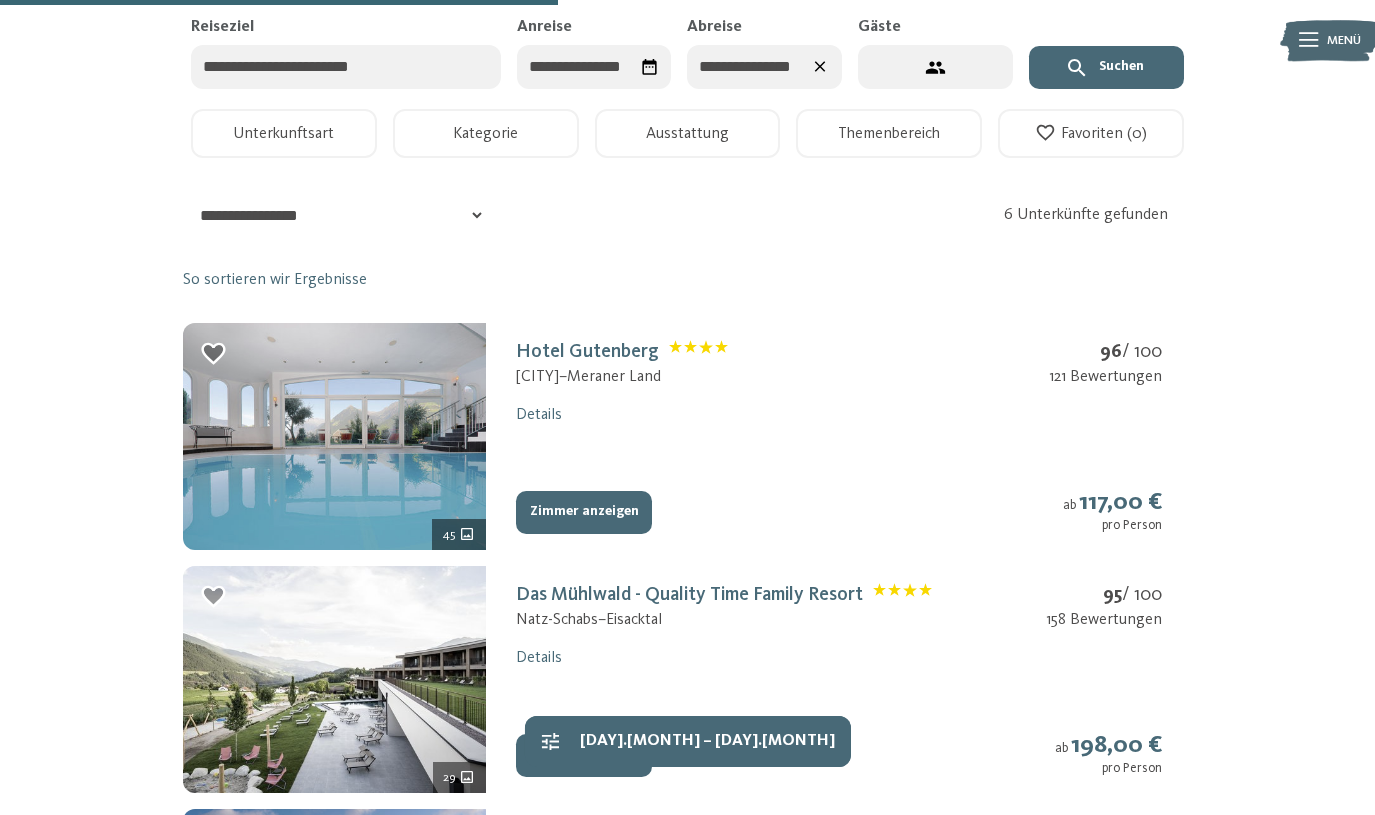 select on "**" 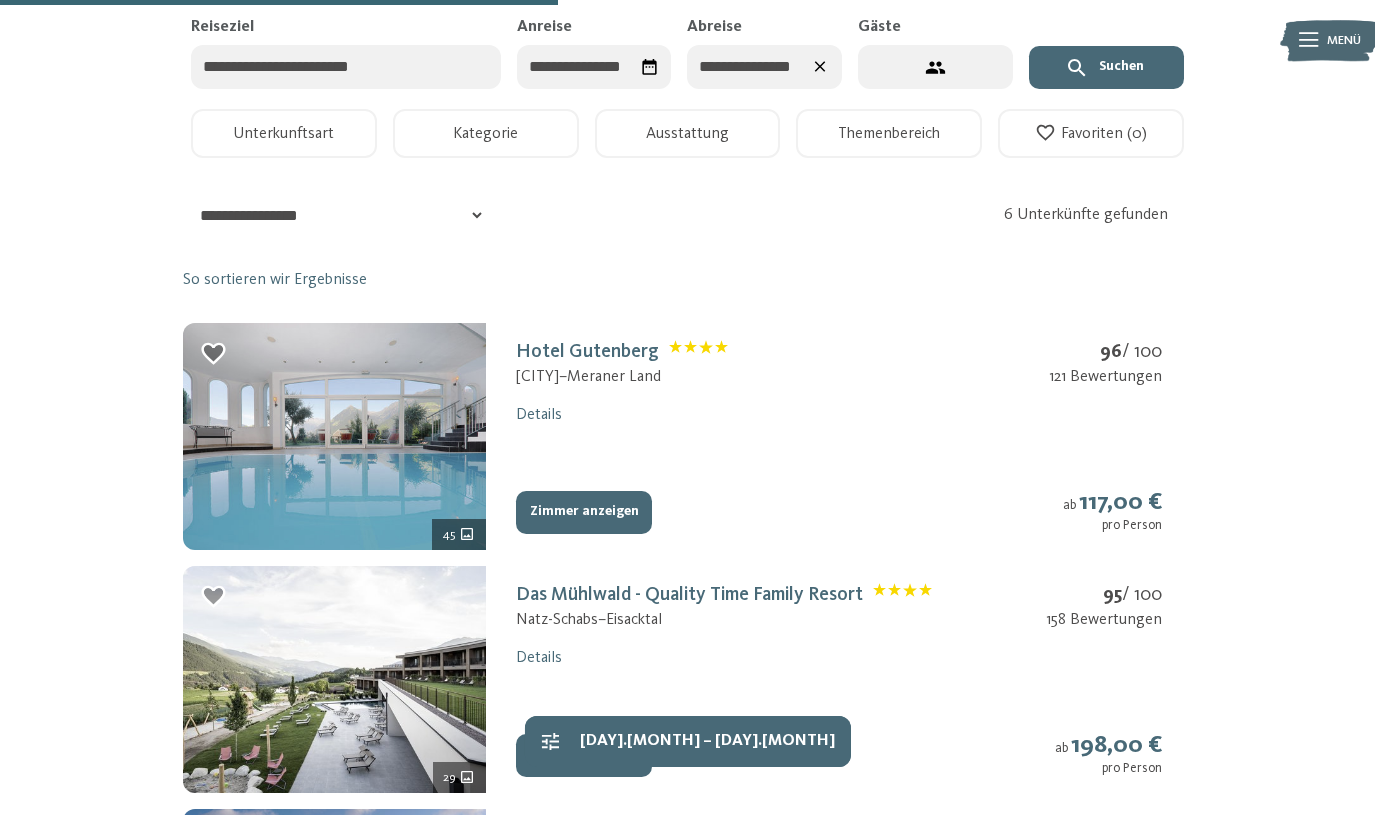 select on "**" 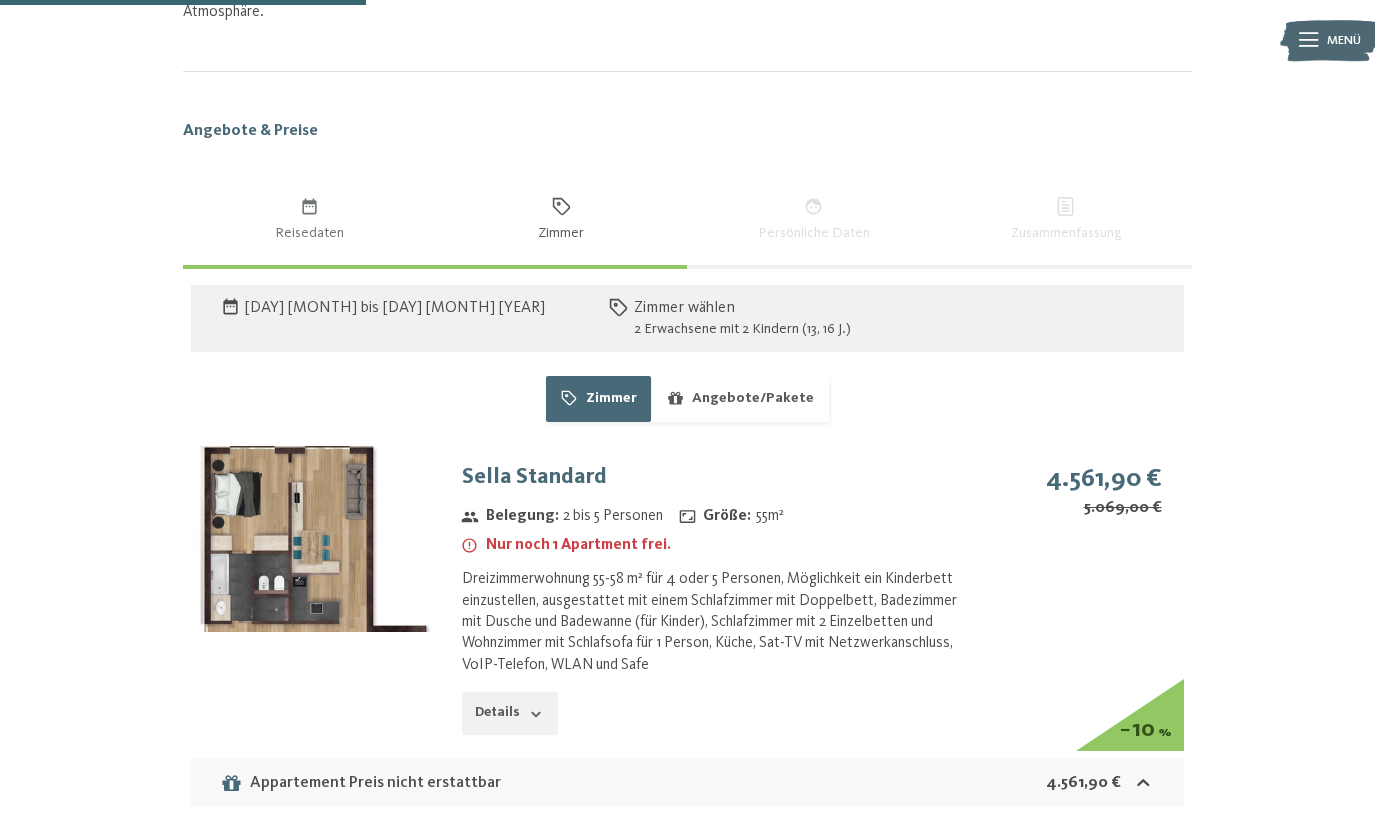 scroll, scrollTop: 0, scrollLeft: 0, axis: both 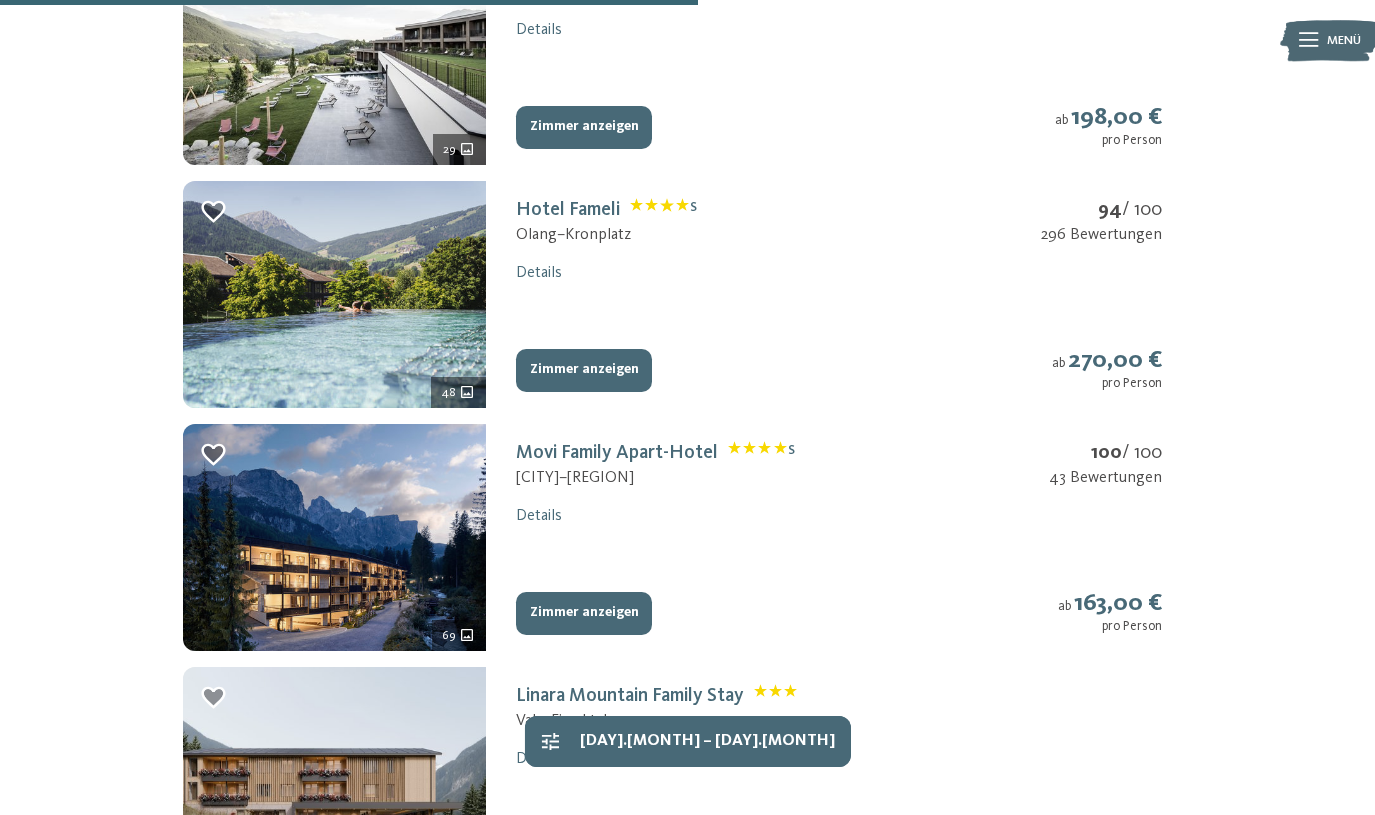 click on "Zimmer anzeigen" at bounding box center (584, 371) 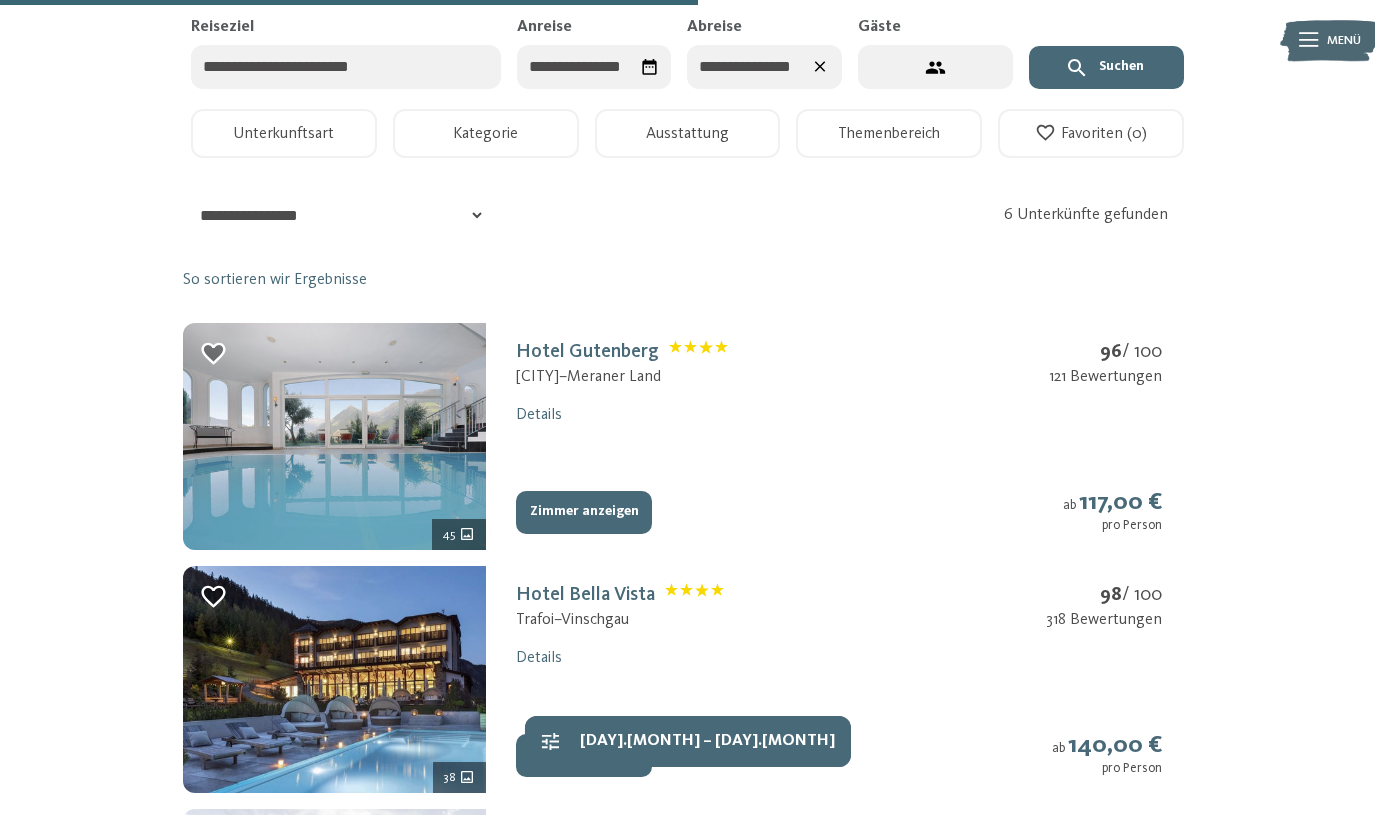 select on "**" 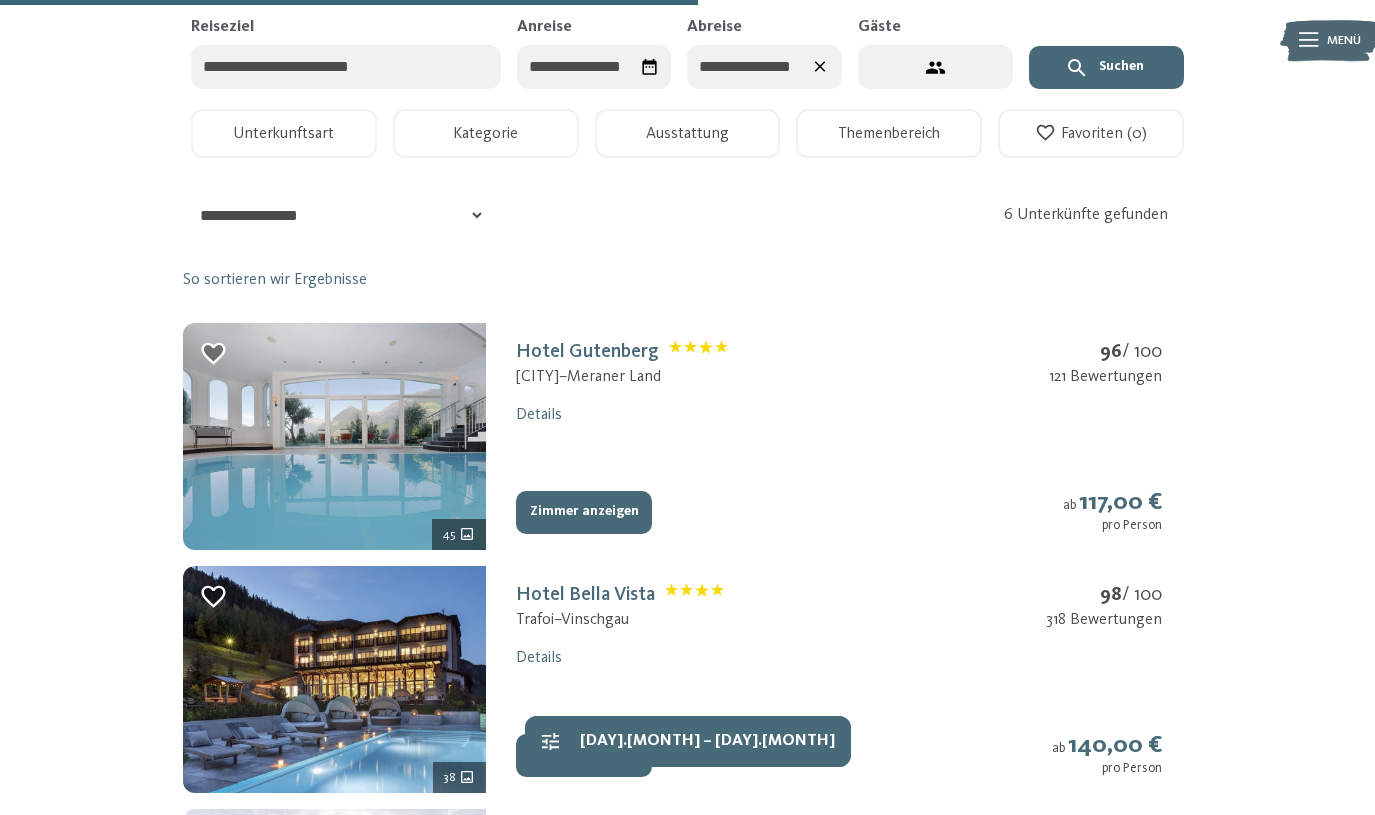 select on "**" 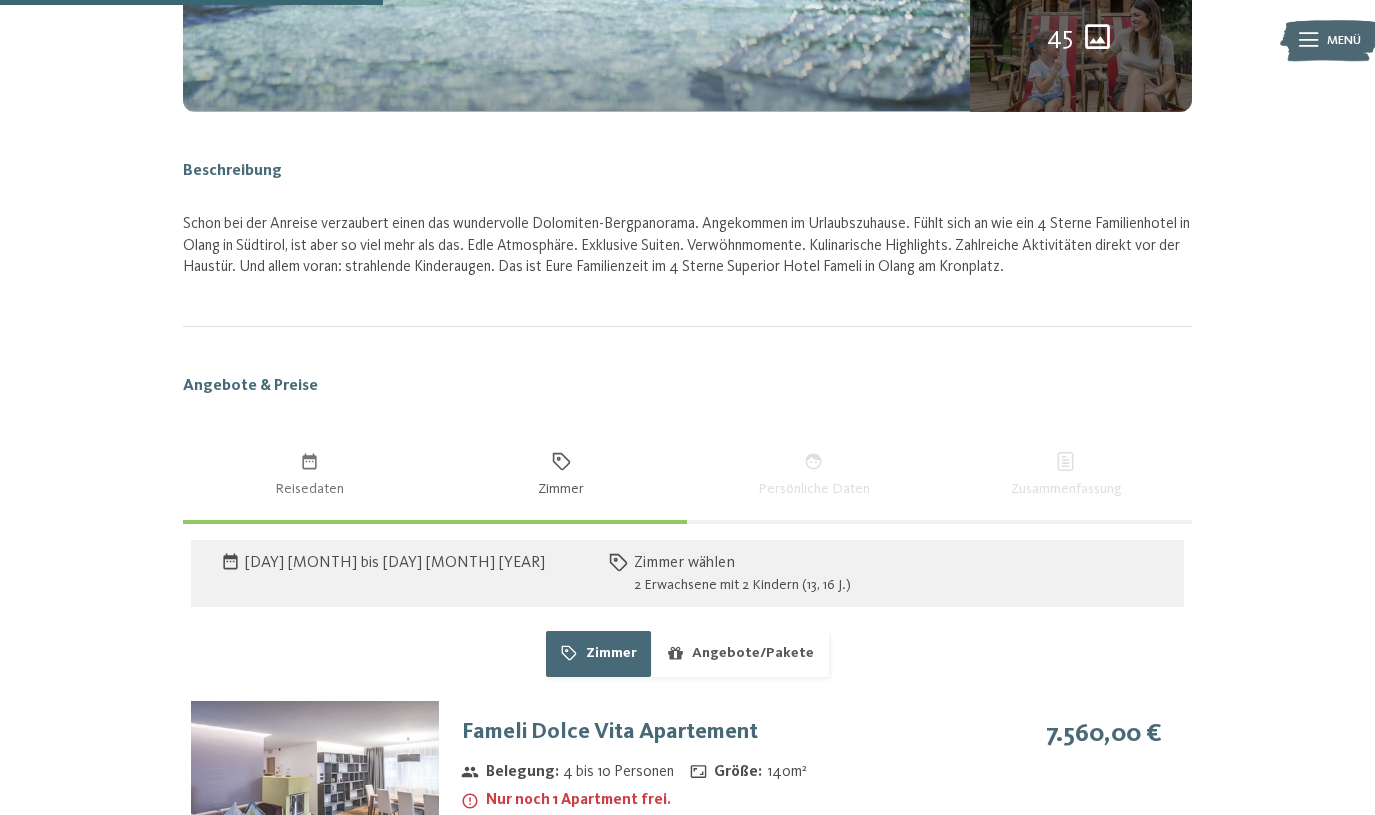 scroll, scrollTop: 1462, scrollLeft: 0, axis: vertical 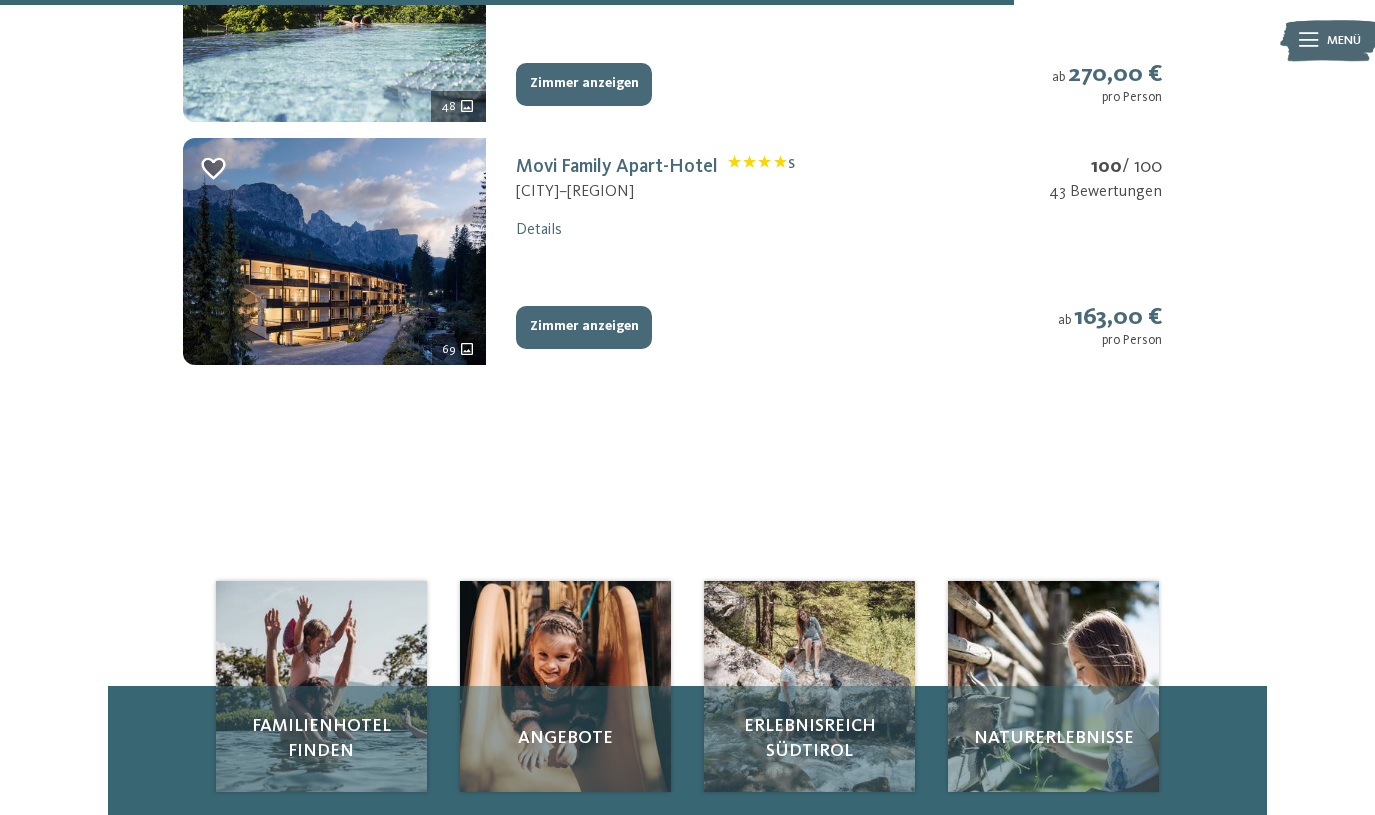 click on "Zimmer anzeigen" at bounding box center [584, 328] 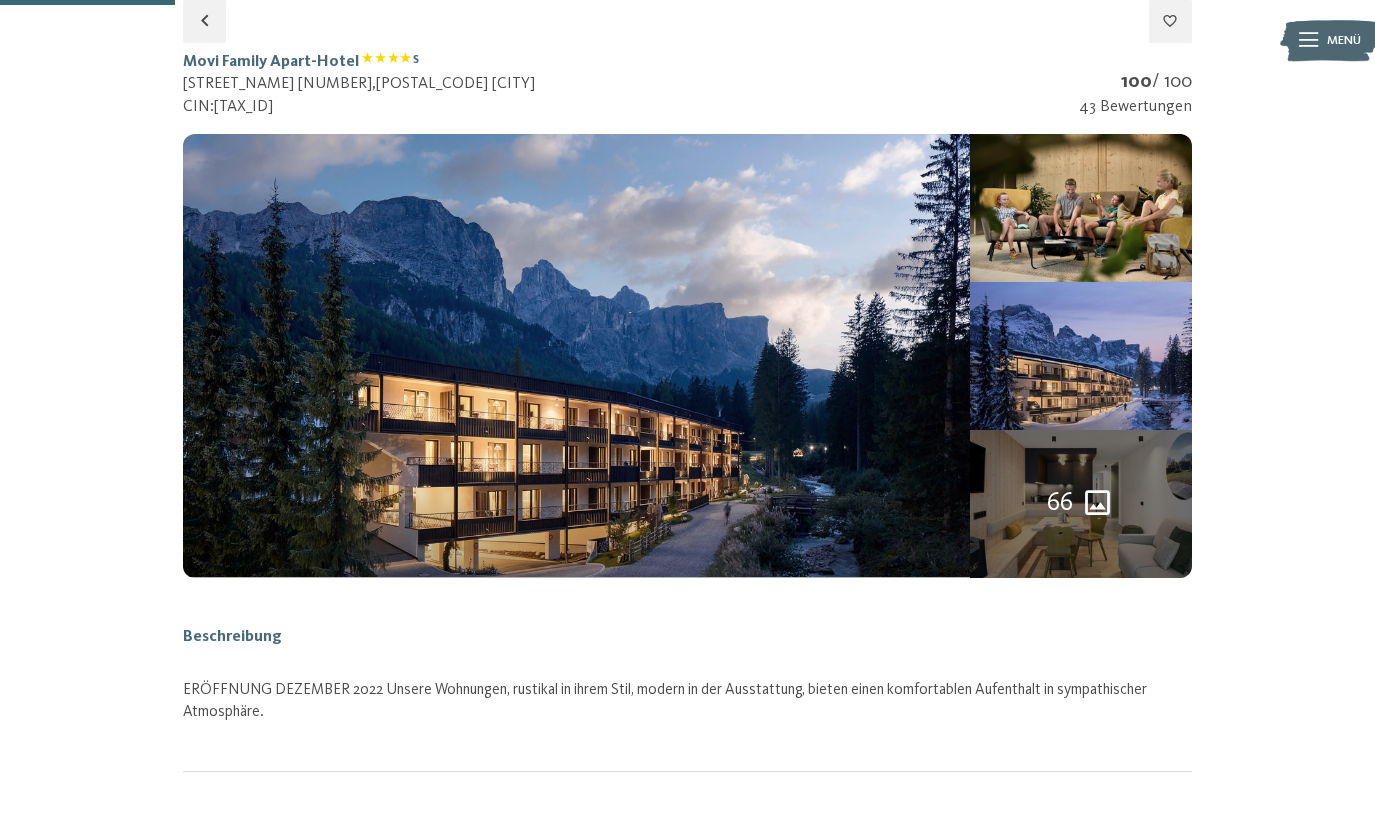 select on "**" 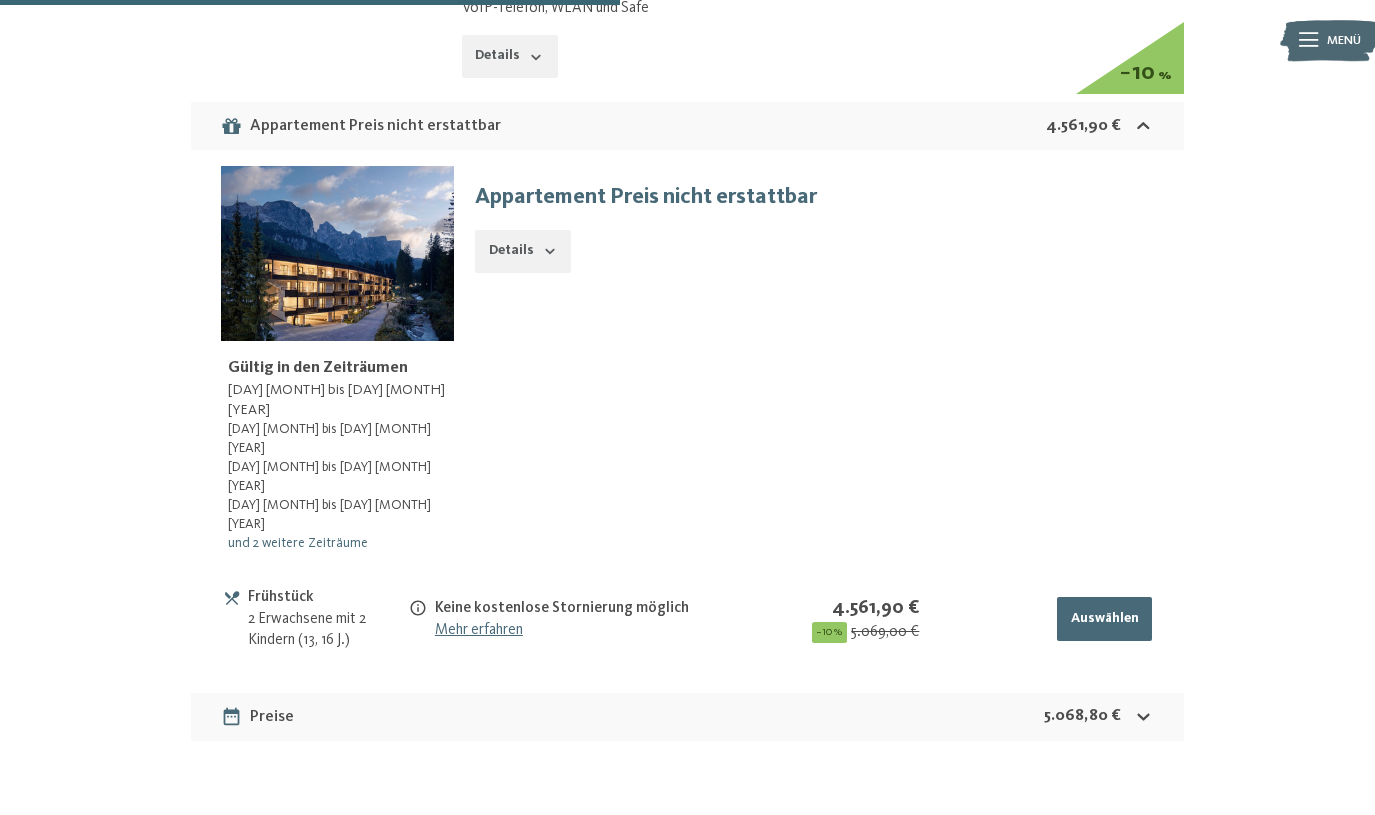 scroll, scrollTop: 1696, scrollLeft: 0, axis: vertical 